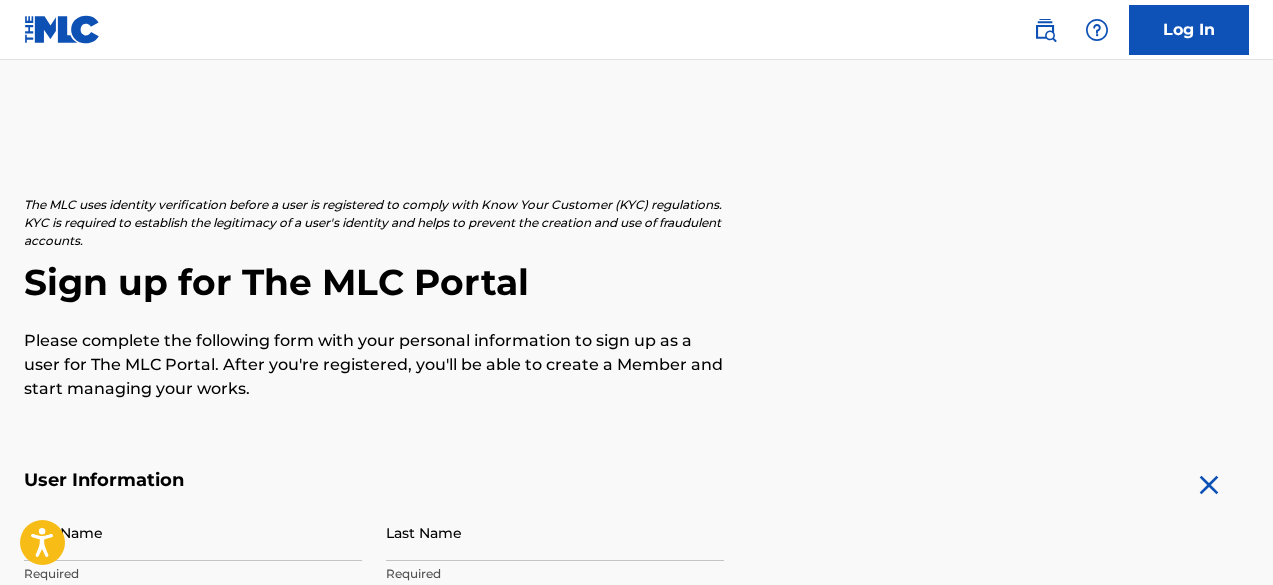 scroll, scrollTop: 0, scrollLeft: 0, axis: both 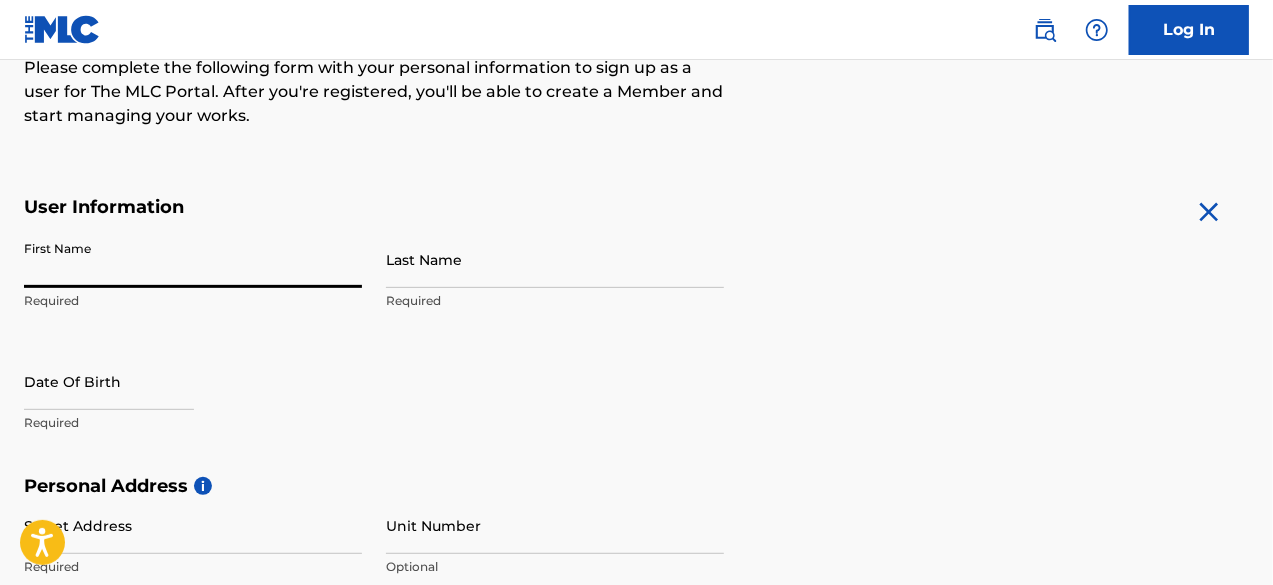 click on "First Name" at bounding box center [193, 259] 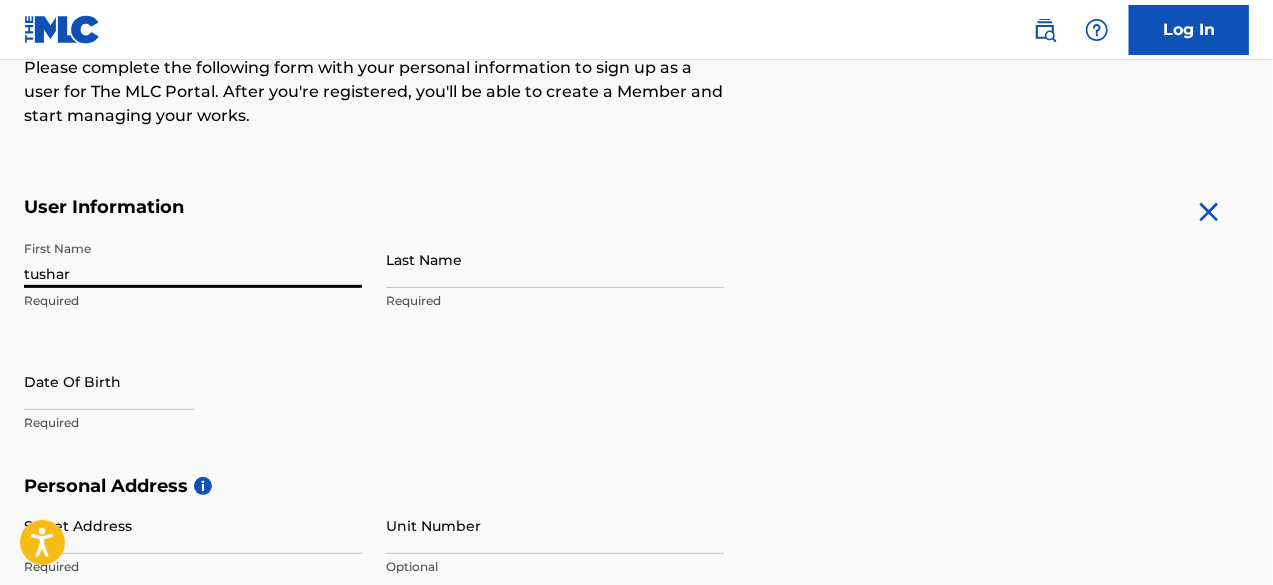 type on "tushar" 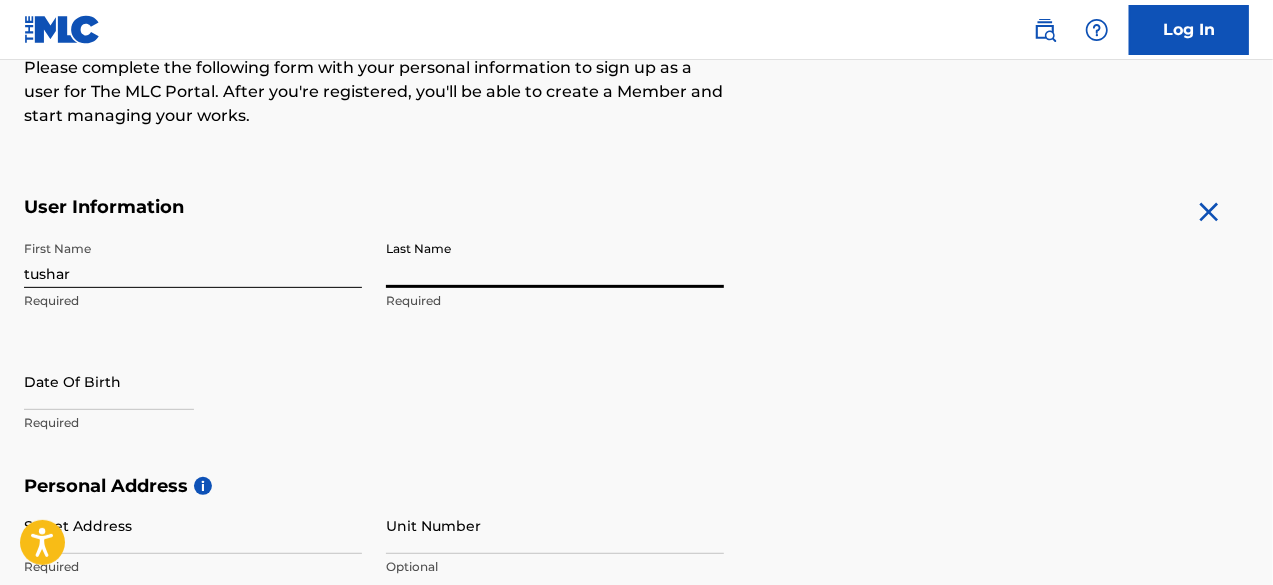 click on "Last Name" at bounding box center (555, 259) 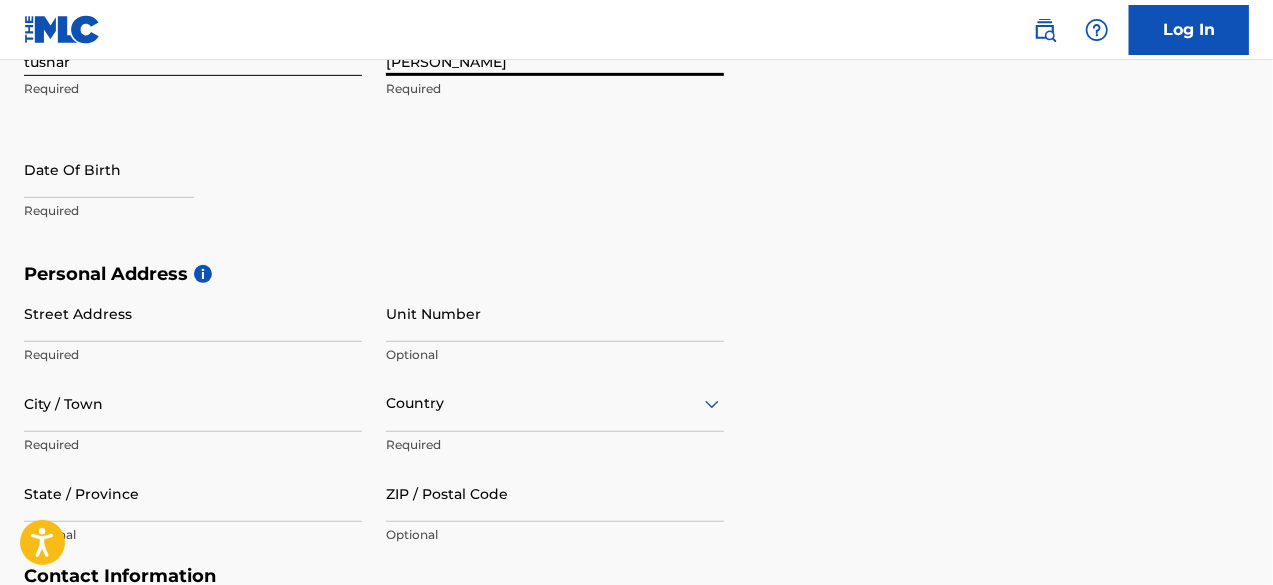 scroll, scrollTop: 497, scrollLeft: 0, axis: vertical 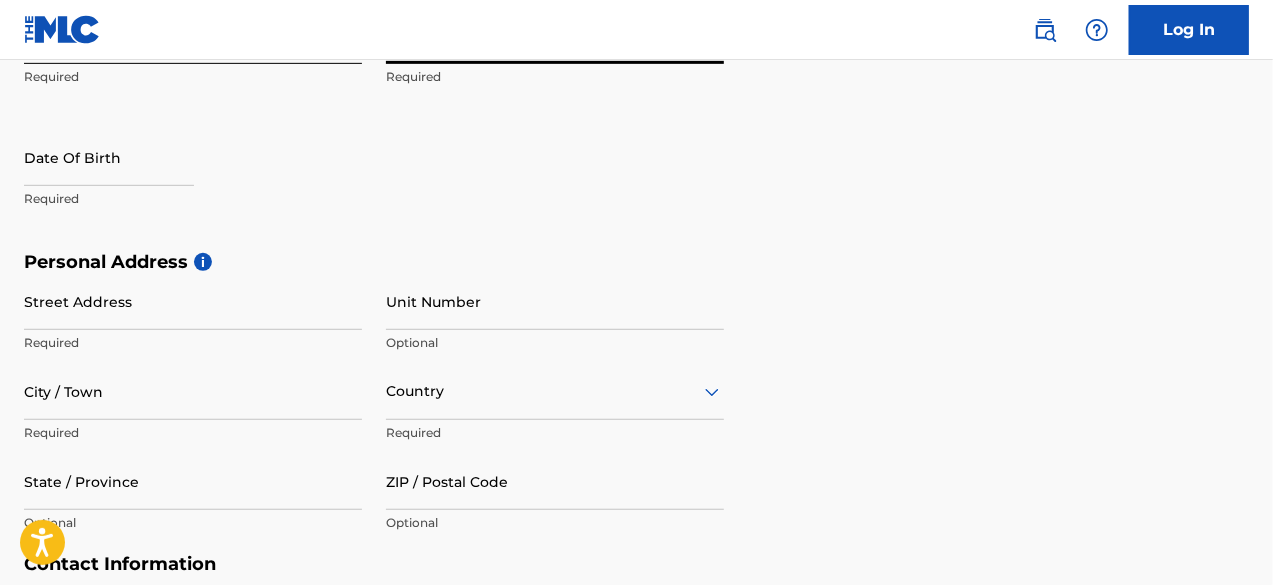 type on "[PERSON_NAME]" 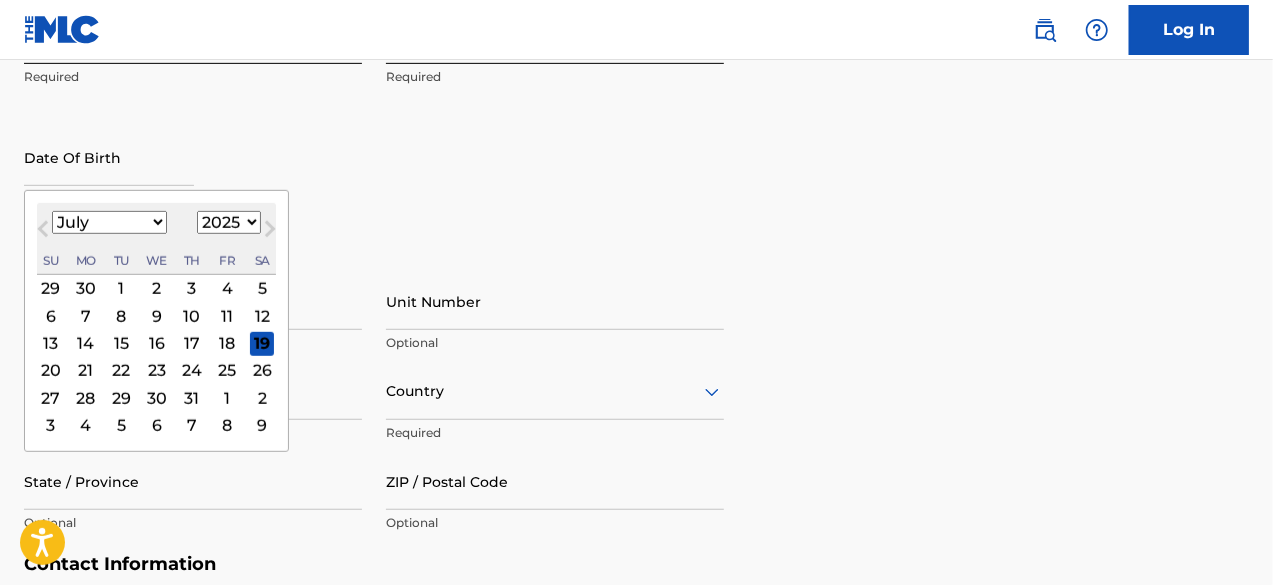 click on "1900 1901 1902 1903 1904 1905 1906 1907 1908 1909 1910 1911 1912 1913 1914 1915 1916 1917 1918 1919 1920 1921 1922 1923 1924 1925 1926 1927 1928 1929 1930 1931 1932 1933 1934 1935 1936 1937 1938 1939 1940 1941 1942 1943 1944 1945 1946 1947 1948 1949 1950 1951 1952 1953 1954 1955 1956 1957 1958 1959 1960 1961 1962 1963 1964 1965 1966 1967 1968 1969 1970 1971 1972 1973 1974 1975 1976 1977 1978 1979 1980 1981 1982 1983 1984 1985 1986 1987 1988 1989 1990 1991 1992 1993 1994 1995 1996 1997 1998 1999 2000 2001 2002 2003 2004 2005 2006 2007 2008 2009 2010 2011 2012 2013 2014 2015 2016 2017 2018 2019 2020 2021 2022 2023 2024 2025 2026 2027 2028 2029 2030 2031 2032 2033 2034 2035 2036 2037 2038 2039 2040 2041 2042 2043 2044 2045 2046 2047 2048 2049 2050 2051 2052 2053 2054 2055 2056 2057 2058 2059 2060 2061 2062 2063 2064 2065 2066 2067 2068 2069 2070 2071 2072 2073 2074 2075 2076 2077 2078 2079 2080 2081 2082 2083 2084 2085 2086 2087 2088 2089 2090 2091 2092 2093 2094 2095 2096 2097 2098 2099 2100" at bounding box center [229, 222] 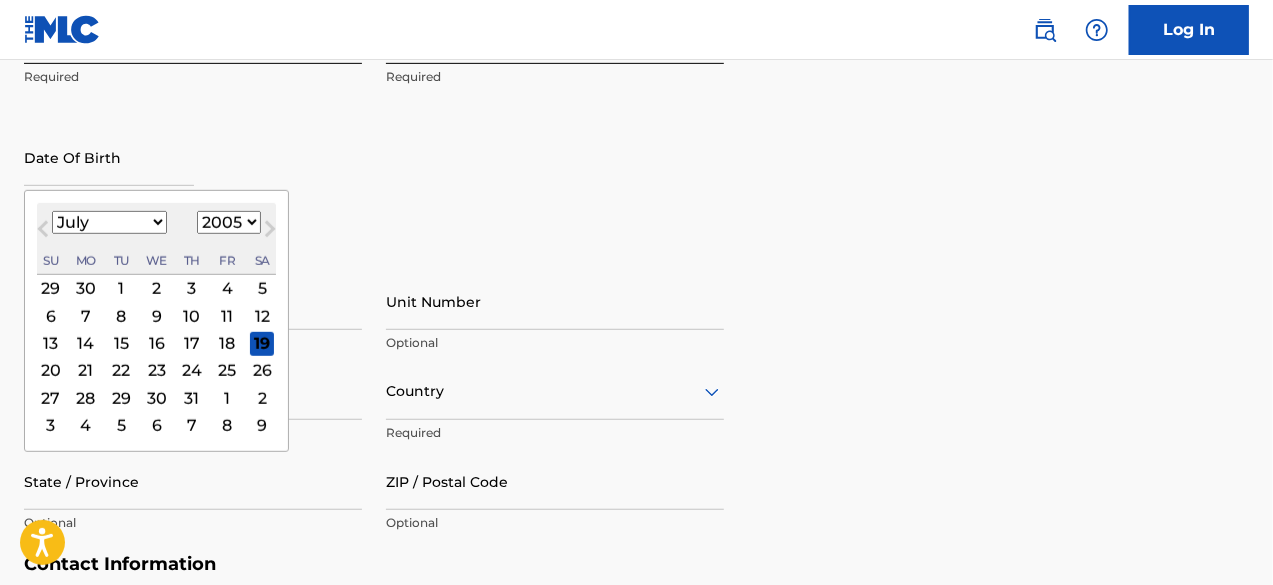 click on "1900 1901 1902 1903 1904 1905 1906 1907 1908 1909 1910 1911 1912 1913 1914 1915 1916 1917 1918 1919 1920 1921 1922 1923 1924 1925 1926 1927 1928 1929 1930 1931 1932 1933 1934 1935 1936 1937 1938 1939 1940 1941 1942 1943 1944 1945 1946 1947 1948 1949 1950 1951 1952 1953 1954 1955 1956 1957 1958 1959 1960 1961 1962 1963 1964 1965 1966 1967 1968 1969 1970 1971 1972 1973 1974 1975 1976 1977 1978 1979 1980 1981 1982 1983 1984 1985 1986 1987 1988 1989 1990 1991 1992 1993 1994 1995 1996 1997 1998 1999 2000 2001 2002 2003 2004 2005 2006 2007 2008 2009 2010 2011 2012 2013 2014 2015 2016 2017 2018 2019 2020 2021 2022 2023 2024 2025 2026 2027 2028 2029 2030 2031 2032 2033 2034 2035 2036 2037 2038 2039 2040 2041 2042 2043 2044 2045 2046 2047 2048 2049 2050 2051 2052 2053 2054 2055 2056 2057 2058 2059 2060 2061 2062 2063 2064 2065 2066 2067 2068 2069 2070 2071 2072 2073 2074 2075 2076 2077 2078 2079 2080 2081 2082 2083 2084 2085 2086 2087 2088 2089 2090 2091 2092 2093 2094 2095 2096 2097 2098 2099 2100" at bounding box center [229, 222] 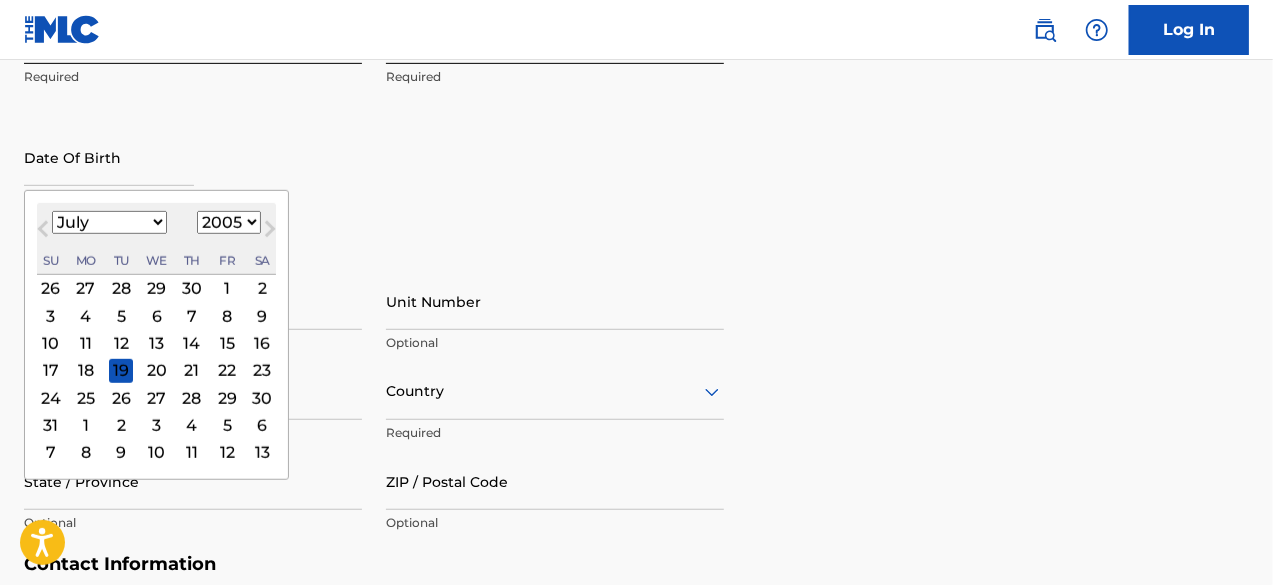 click on "January February March April May June July August September October November December" at bounding box center [109, 222] 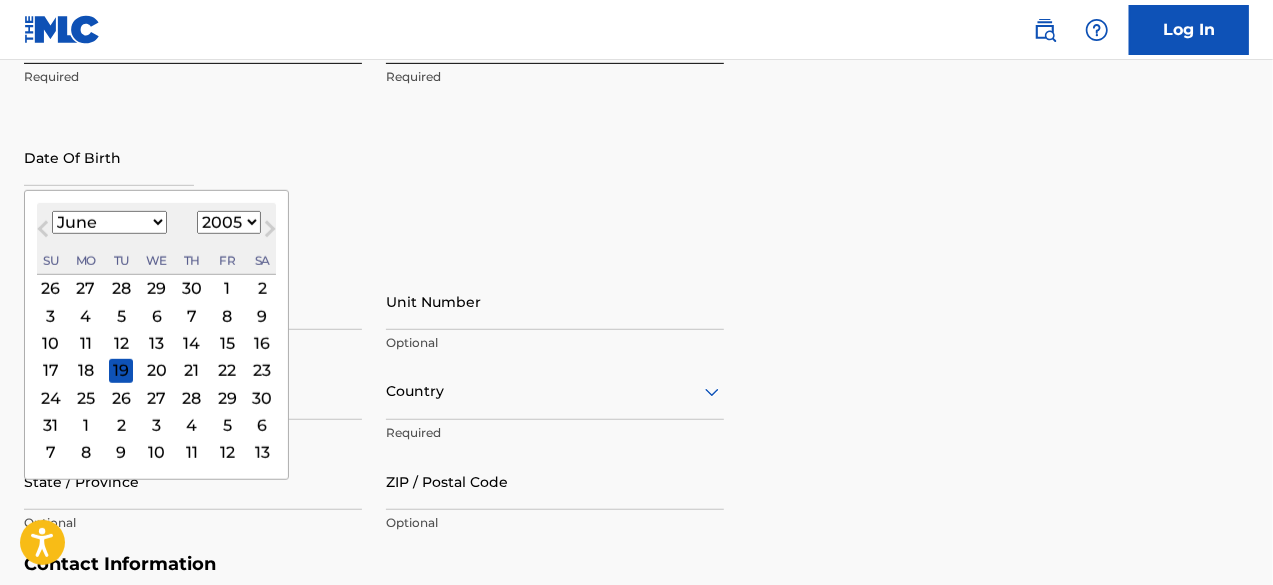 click on "January February March April May June July August September October November December" at bounding box center [109, 222] 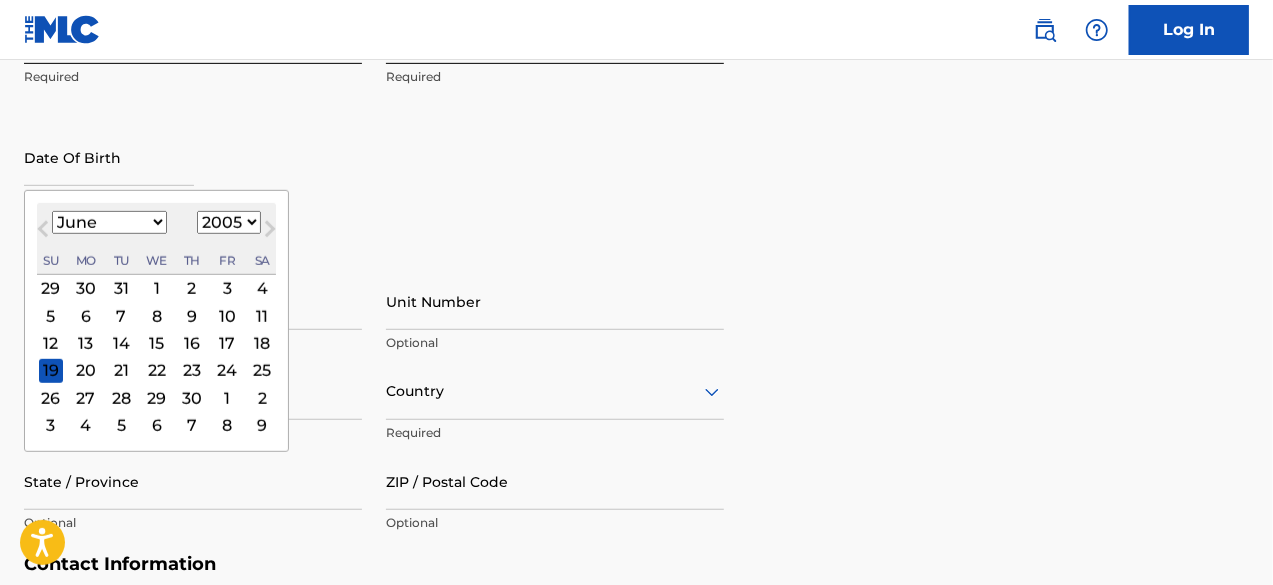 click on "12" at bounding box center (51, 343) 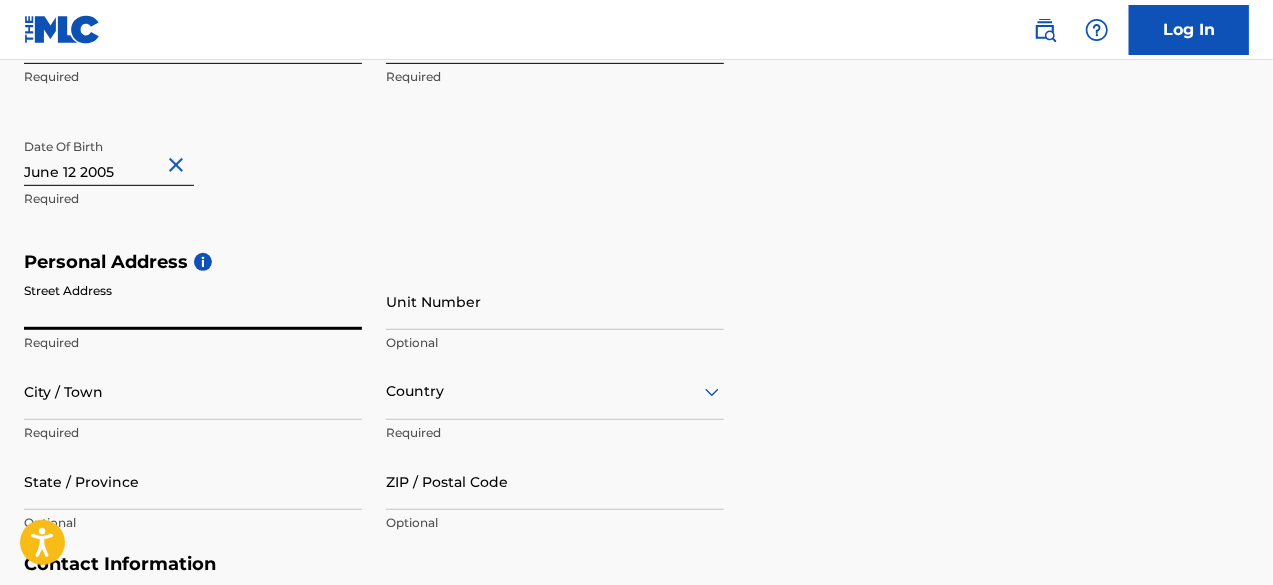 click on "Street Address" at bounding box center (193, 301) 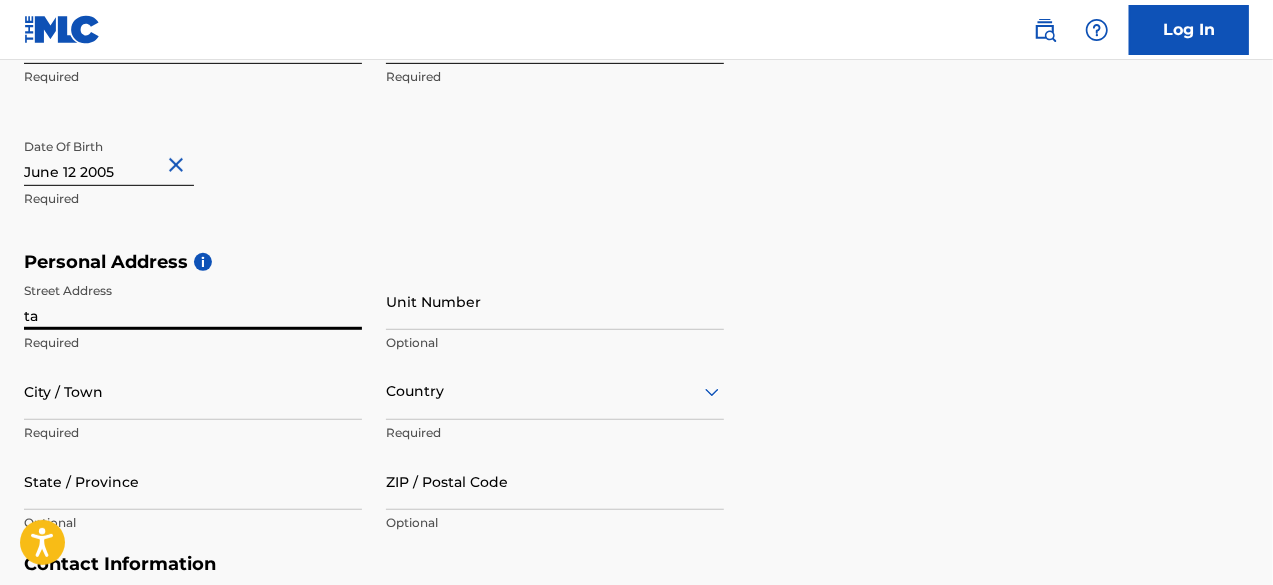 type on "t" 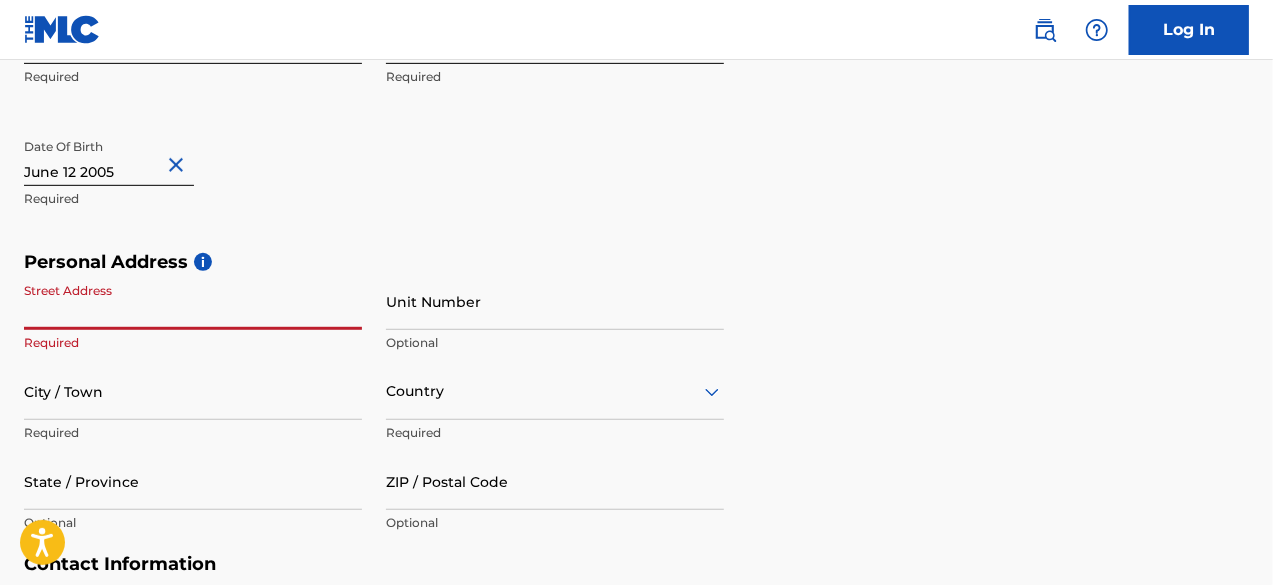 type on "T" 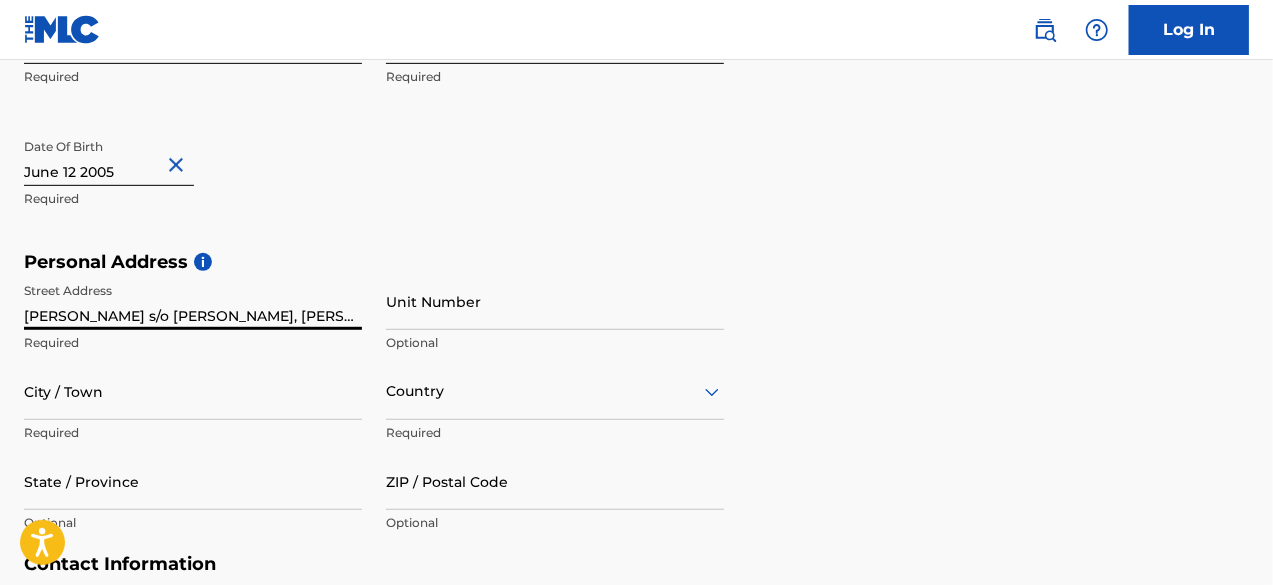 scroll, scrollTop: 0, scrollLeft: 13, axis: horizontal 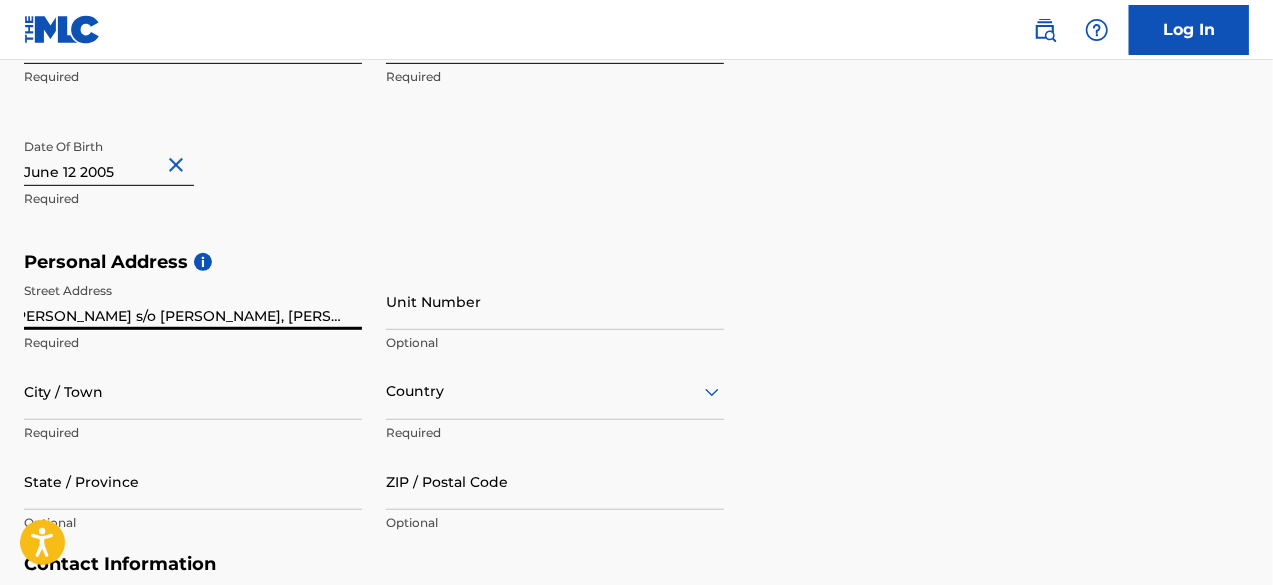 type on "[PERSON_NAME] s/o [PERSON_NAME], [PERSON_NAME], [PERSON_NAME]" 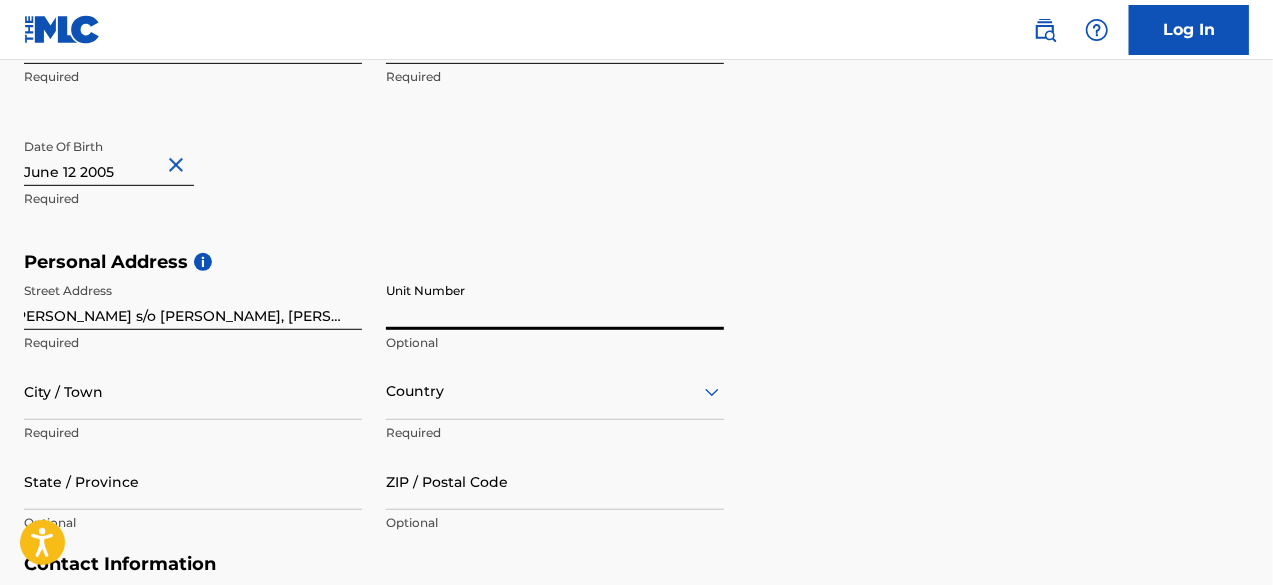 scroll, scrollTop: 0, scrollLeft: 0, axis: both 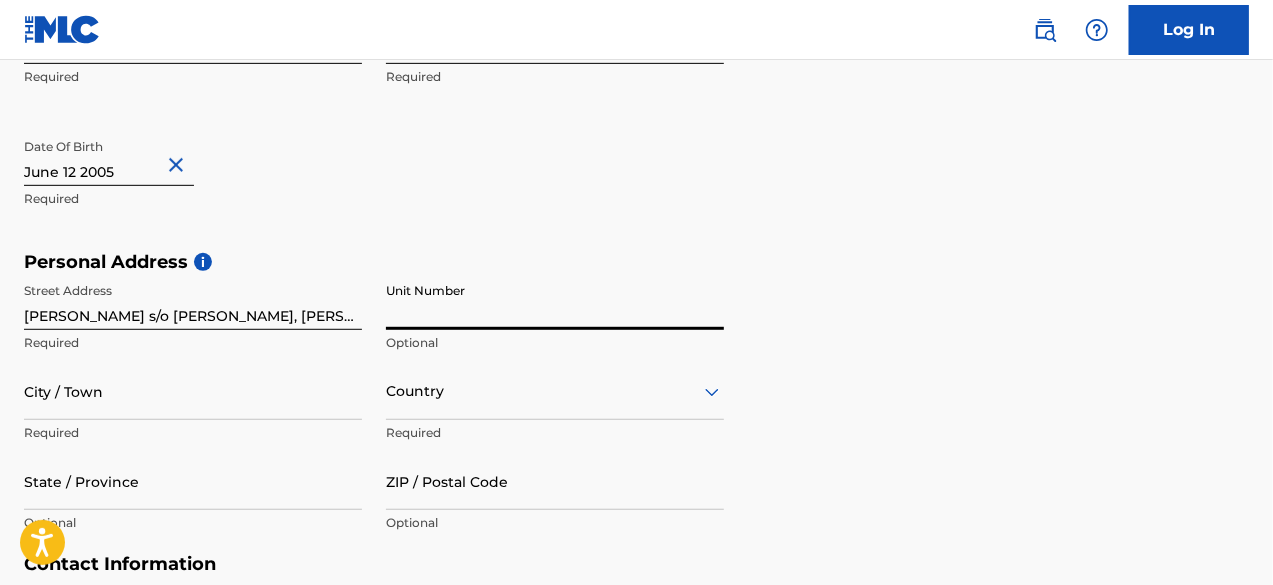 click on "Unit Number" at bounding box center [555, 301] 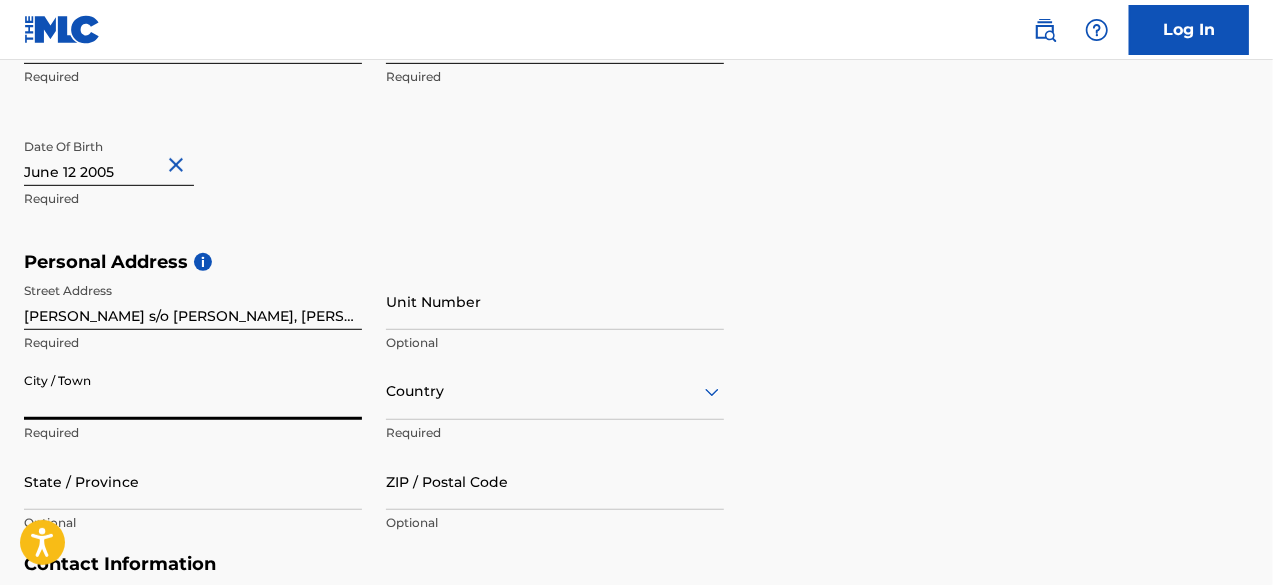 click on "City / Town" at bounding box center [193, 391] 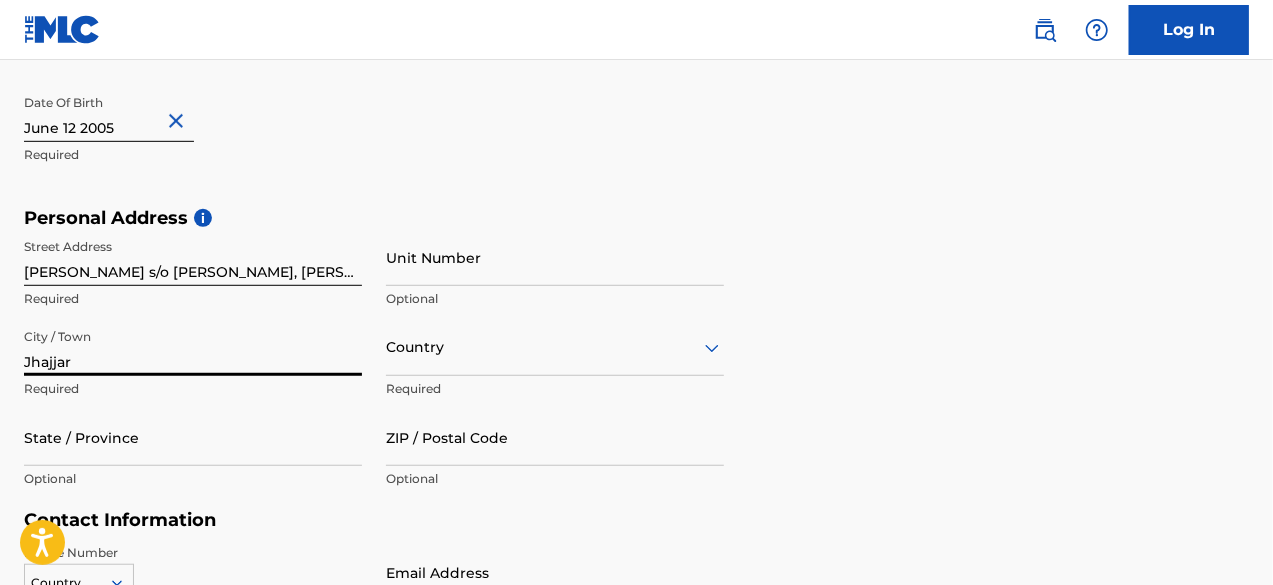 type on "Jhajjar" 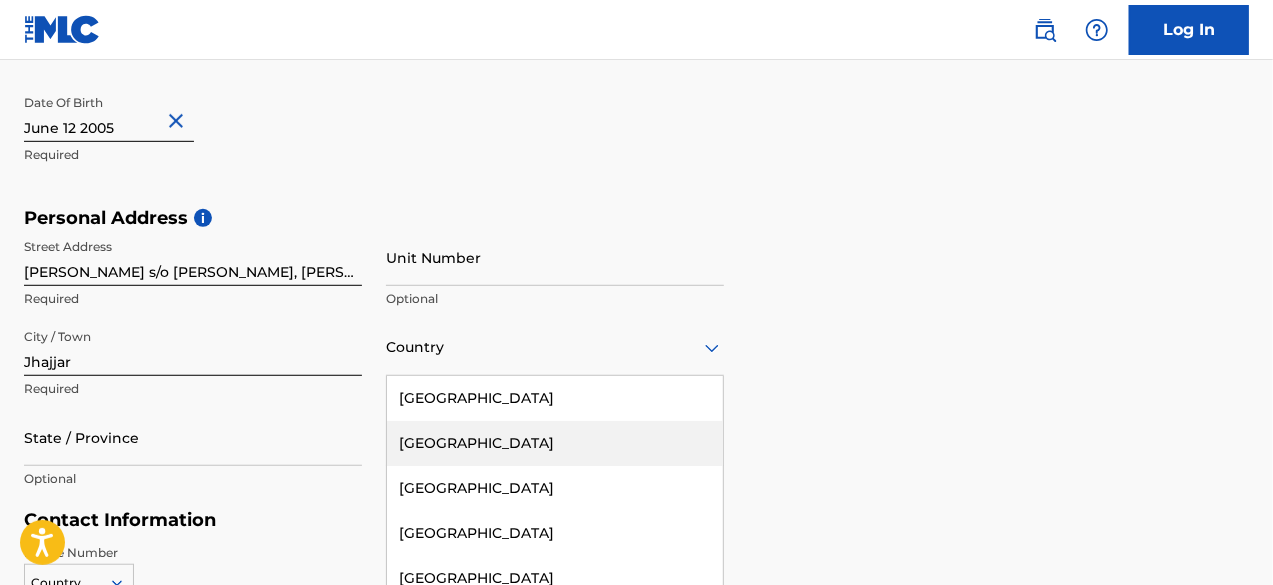 scroll, scrollTop: 632, scrollLeft: 0, axis: vertical 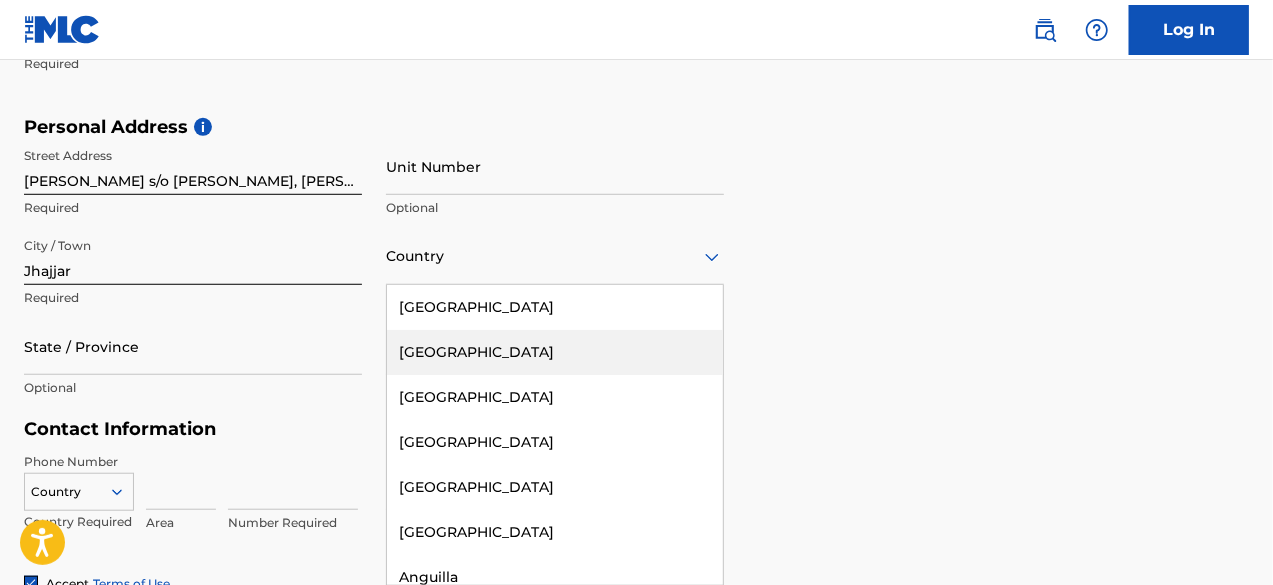 click on "223 results available. Use Up and Down to choose options, press Enter to select the currently focused option, press Escape to exit the menu, press Tab to select the option and exit the menu. Country [GEOGRAPHIC_DATA] [GEOGRAPHIC_DATA] [GEOGRAPHIC_DATA] [GEOGRAPHIC_DATA] [GEOGRAPHIC_DATA] [GEOGRAPHIC_DATA] [GEOGRAPHIC_DATA] [GEOGRAPHIC_DATA] [GEOGRAPHIC_DATA] [GEOGRAPHIC_DATA] [GEOGRAPHIC_DATA] [GEOGRAPHIC_DATA] [GEOGRAPHIC_DATA] [GEOGRAPHIC_DATA] [GEOGRAPHIC_DATA] [GEOGRAPHIC_DATA] [GEOGRAPHIC_DATA] [GEOGRAPHIC_DATA] [GEOGRAPHIC_DATA] [GEOGRAPHIC_DATA] [GEOGRAPHIC_DATA] [GEOGRAPHIC_DATA] [GEOGRAPHIC_DATA] [GEOGRAPHIC_DATA] [GEOGRAPHIC_DATA] [GEOGRAPHIC_DATA] [GEOGRAPHIC_DATA] [GEOGRAPHIC_DATA] [GEOGRAPHIC_DATA] [GEOGRAPHIC_DATA] [GEOGRAPHIC_DATA] [GEOGRAPHIC_DATA] [GEOGRAPHIC_DATA] [GEOGRAPHIC_DATA] [GEOGRAPHIC_DATA] [GEOGRAPHIC_DATA] [GEOGRAPHIC_DATA] [GEOGRAPHIC_DATA] [GEOGRAPHIC_DATA] [GEOGRAPHIC_DATA] [GEOGRAPHIC_DATA] [GEOGRAPHIC_DATA] [GEOGRAPHIC_DATA] [GEOGRAPHIC_DATA] [GEOGRAPHIC_DATA] [GEOGRAPHIC_DATA], [GEOGRAPHIC_DATA] [GEOGRAPHIC_DATA] [GEOGRAPHIC_DATA] [GEOGRAPHIC_DATA] [GEOGRAPHIC_DATA] [GEOGRAPHIC_DATA] [GEOGRAPHIC_DATA] [GEOGRAPHIC_DATA] [GEOGRAPHIC_DATA] [GEOGRAPHIC_DATA] [GEOGRAPHIC_DATA] [GEOGRAPHIC_DATA] [GEOGRAPHIC_DATA] [GEOGRAPHIC_DATA] [GEOGRAPHIC_DATA] [GEOGRAPHIC_DATA] [GEOGRAPHIC_DATA] [GEOGRAPHIC_DATA] [GEOGRAPHIC_DATA] ([GEOGRAPHIC_DATA]) [GEOGRAPHIC_DATA] [GEOGRAPHIC_DATA] [GEOGRAPHIC_DATA] [GEOGRAPHIC_DATA] [GEOGRAPHIC_DATA] [GEOGRAPHIC_DATA] [GEOGRAPHIC_DATA] [GEOGRAPHIC_DATA] [US_STATE] [GEOGRAPHIC_DATA] [GEOGRAPHIC_DATA] [GEOGRAPHIC_DATA] [GEOGRAPHIC_DATA] [GEOGRAPHIC_DATA] [GEOGRAPHIC_DATA] [GEOGRAPHIC_DATA]" at bounding box center (555, 256) 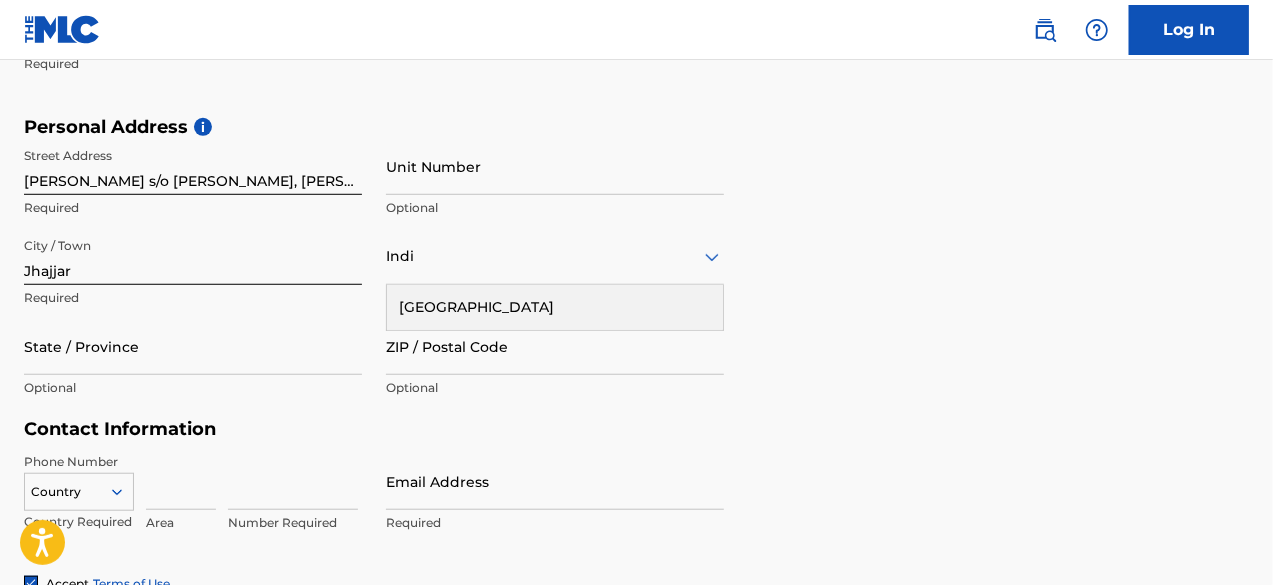 type on "[GEOGRAPHIC_DATA]" 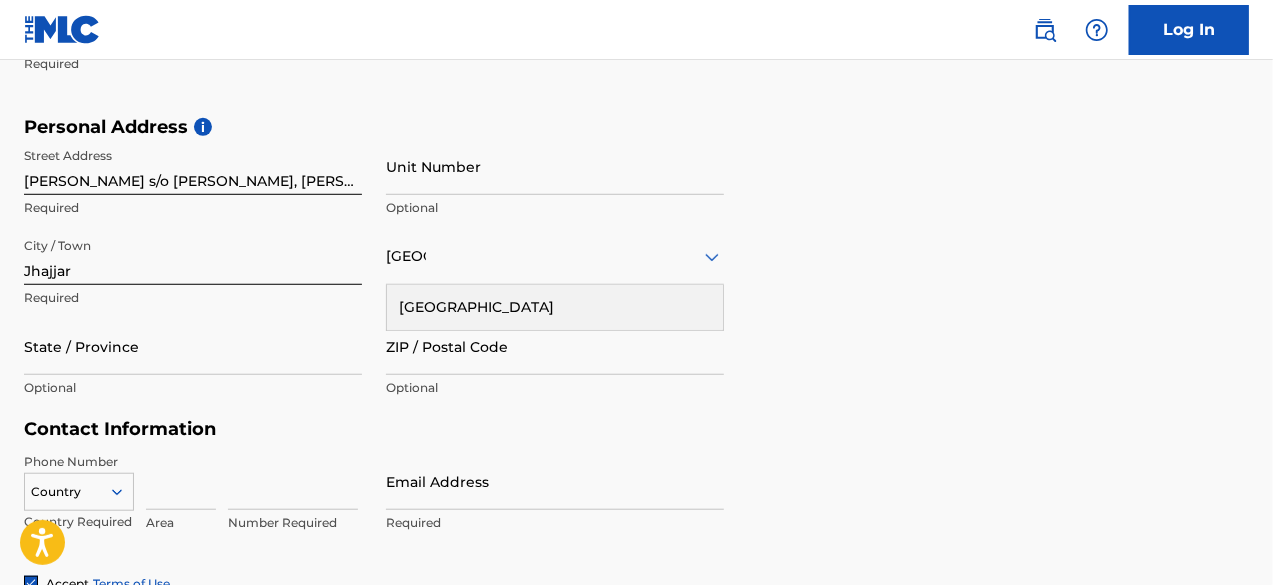 click on "[GEOGRAPHIC_DATA]" at bounding box center [555, 307] 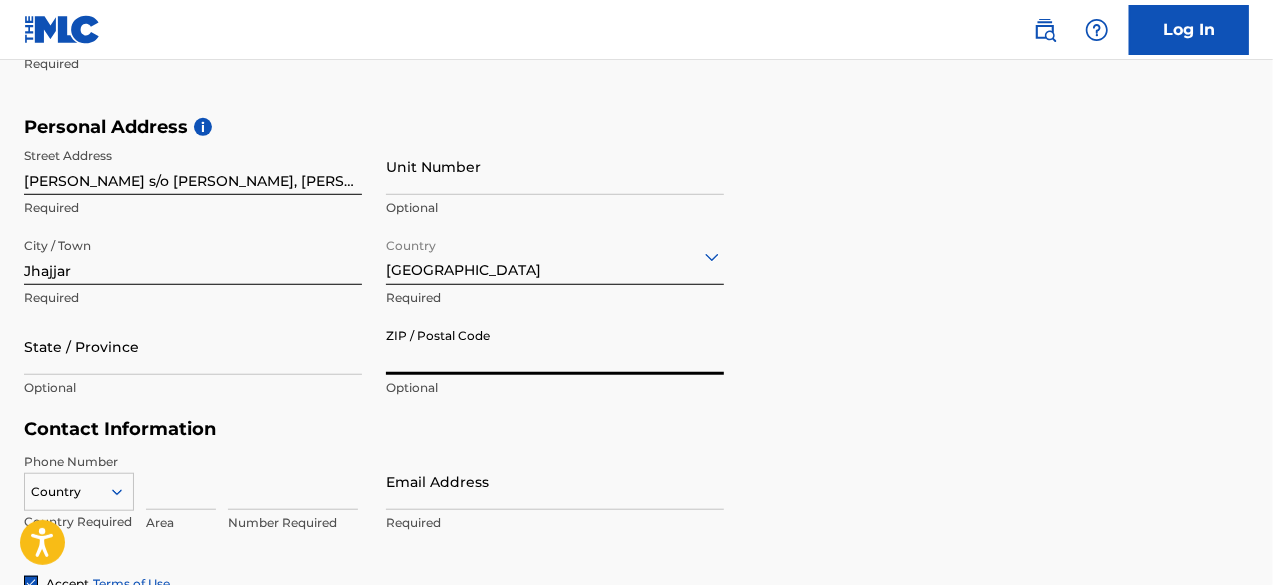 click on "ZIP / Postal Code" at bounding box center (555, 346) 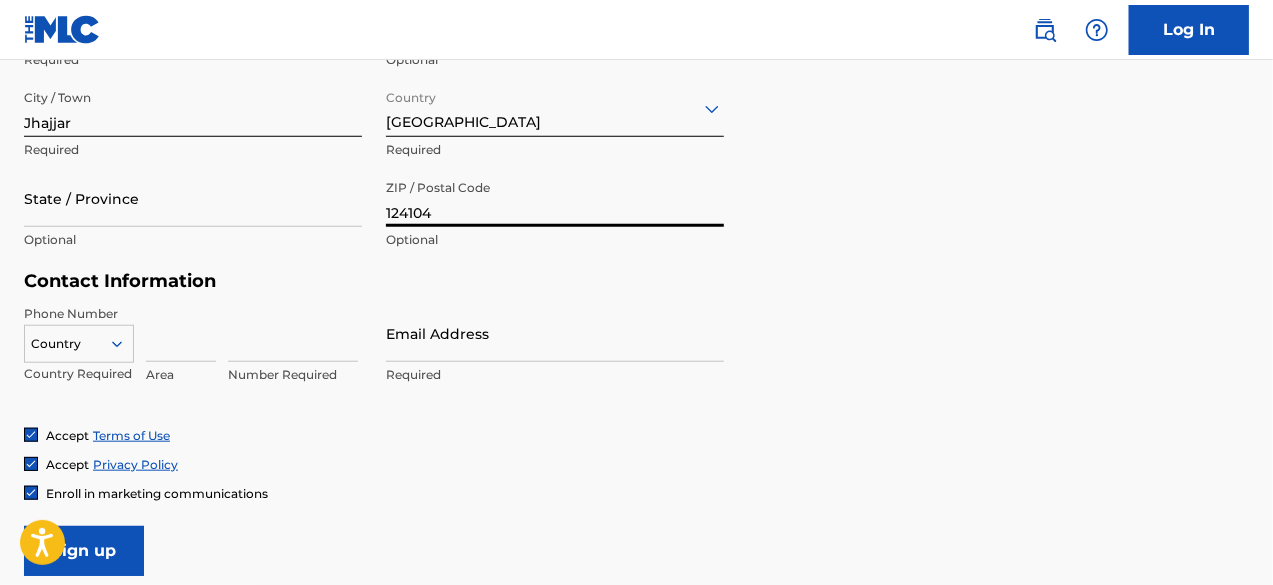 scroll, scrollTop: 794, scrollLeft: 0, axis: vertical 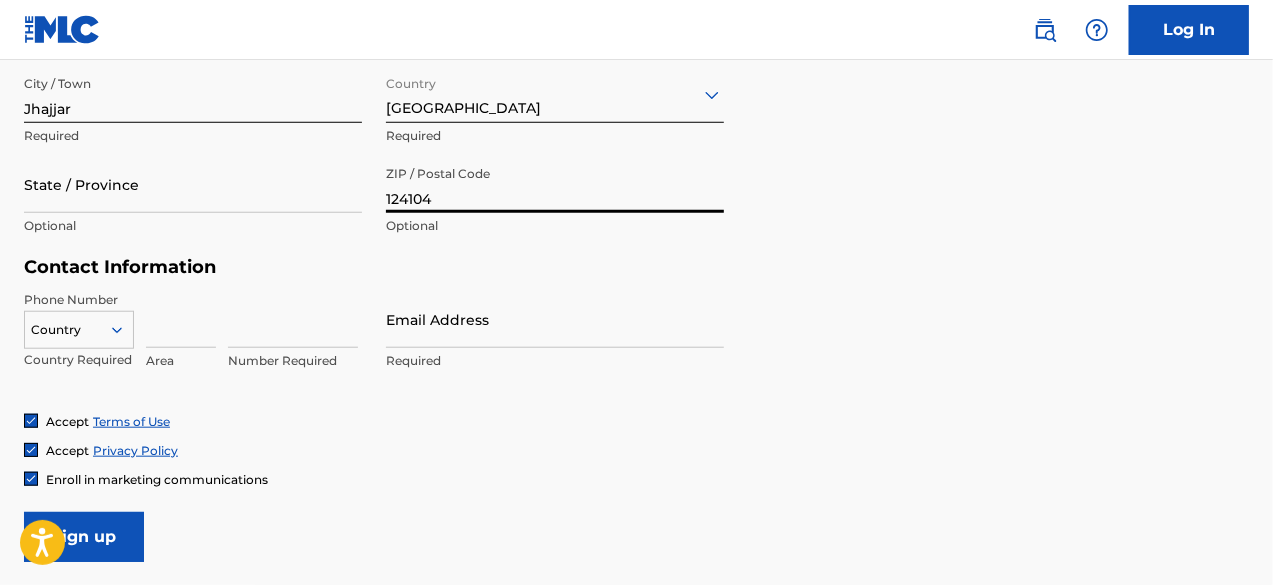 type on "124104" 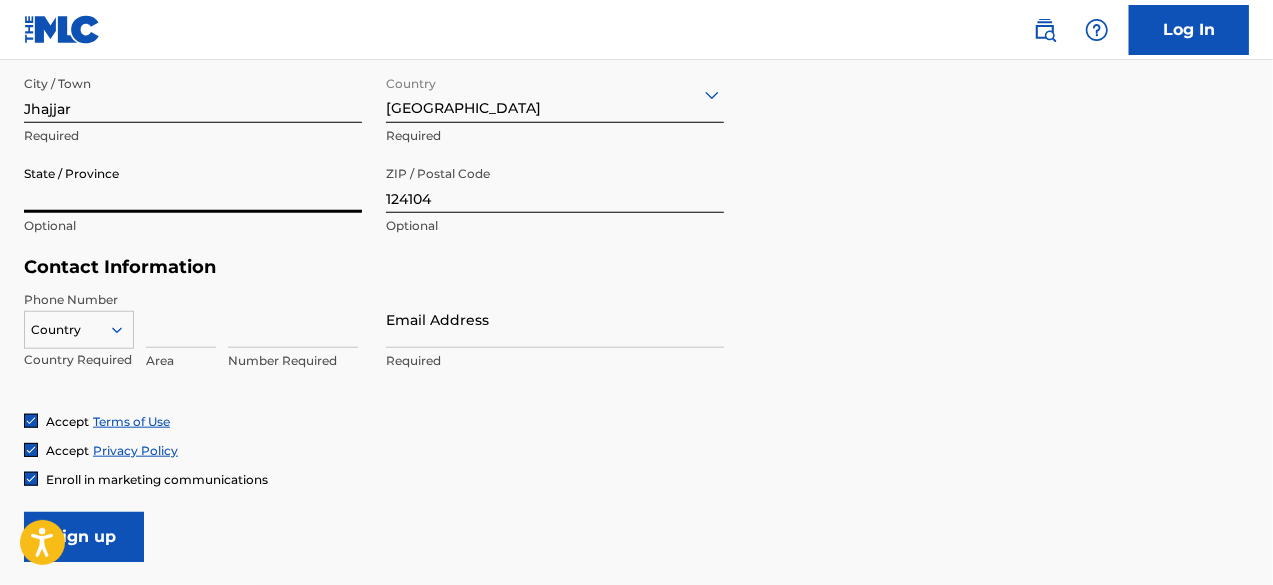 click on "State / Province" at bounding box center (193, 184) 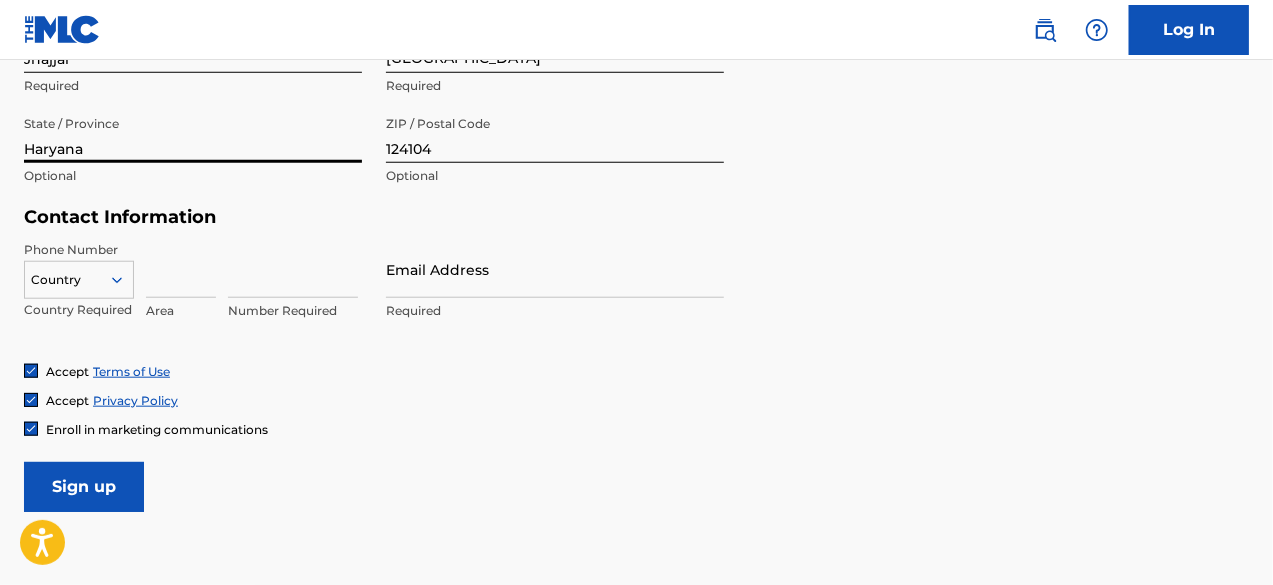 type on "Haryana" 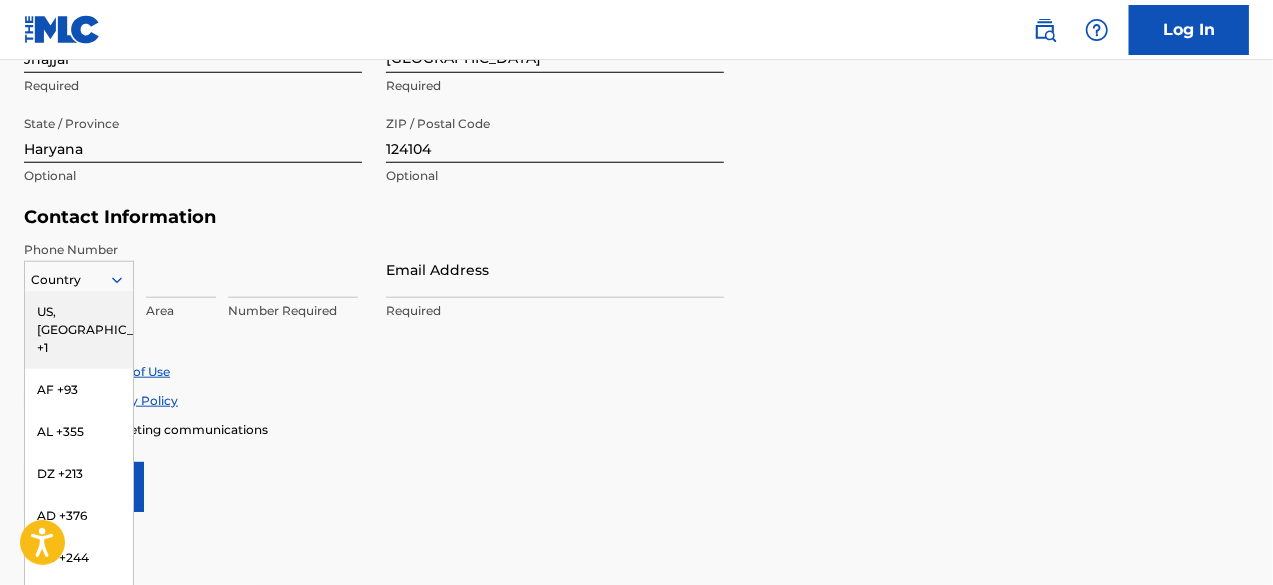 scroll, scrollTop: 850, scrollLeft: 0, axis: vertical 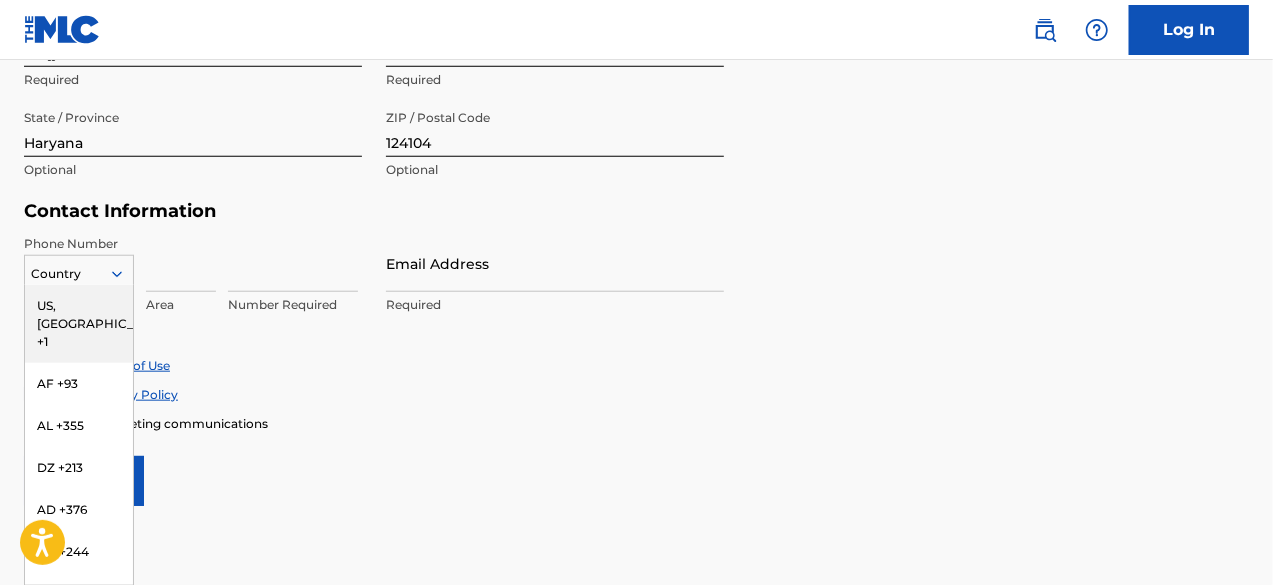 click 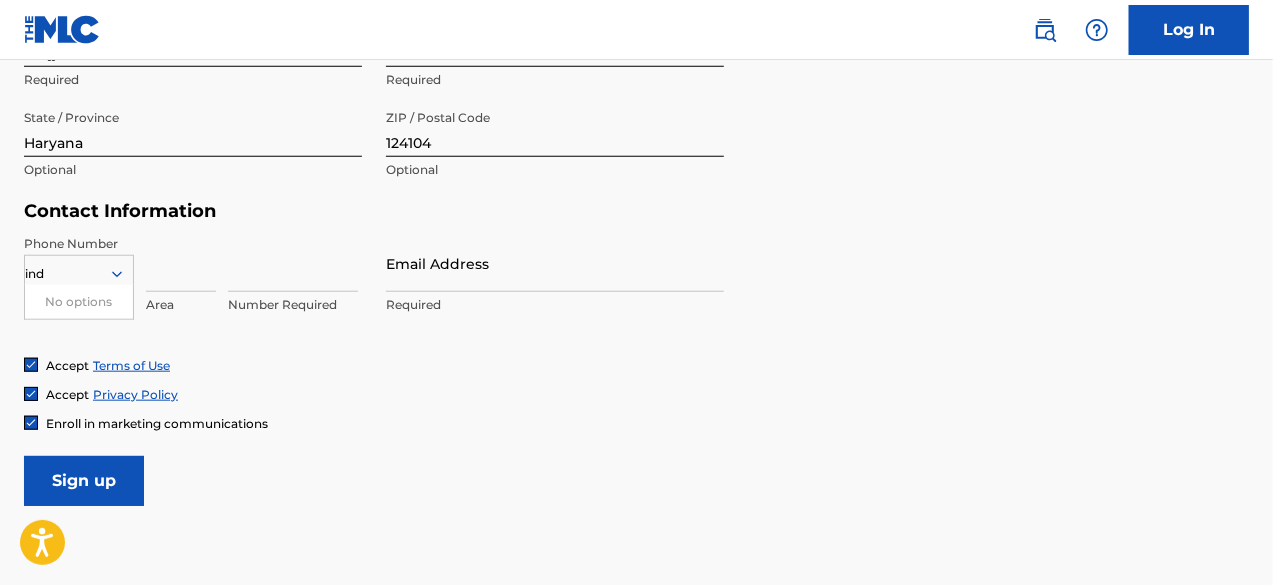 type on "in" 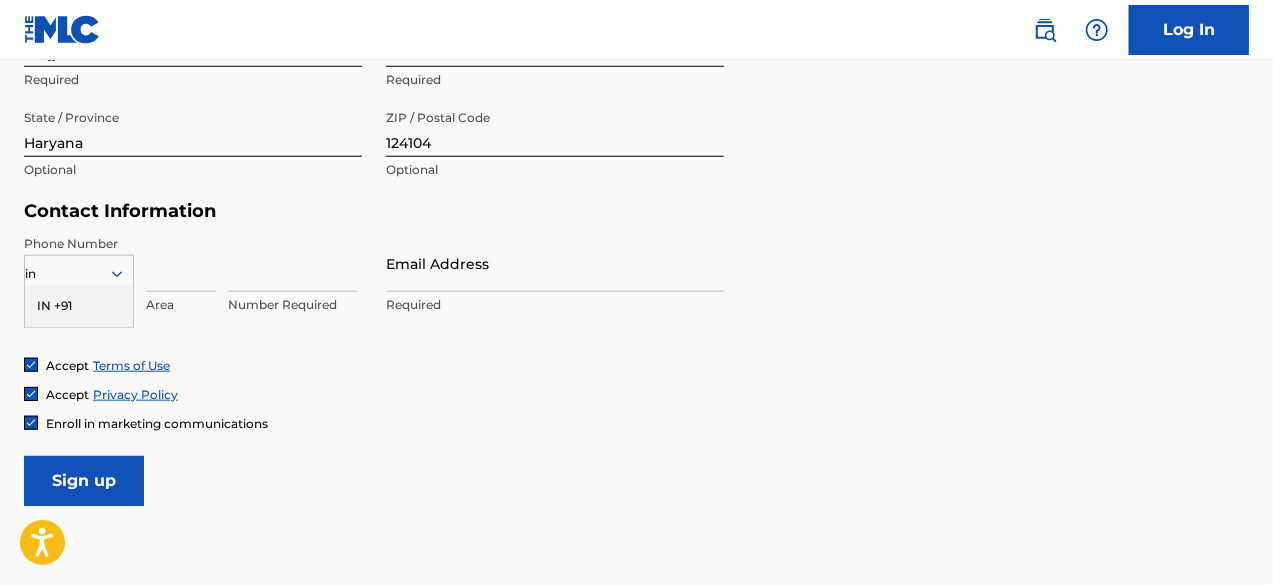 click on "IN +91" at bounding box center [79, 306] 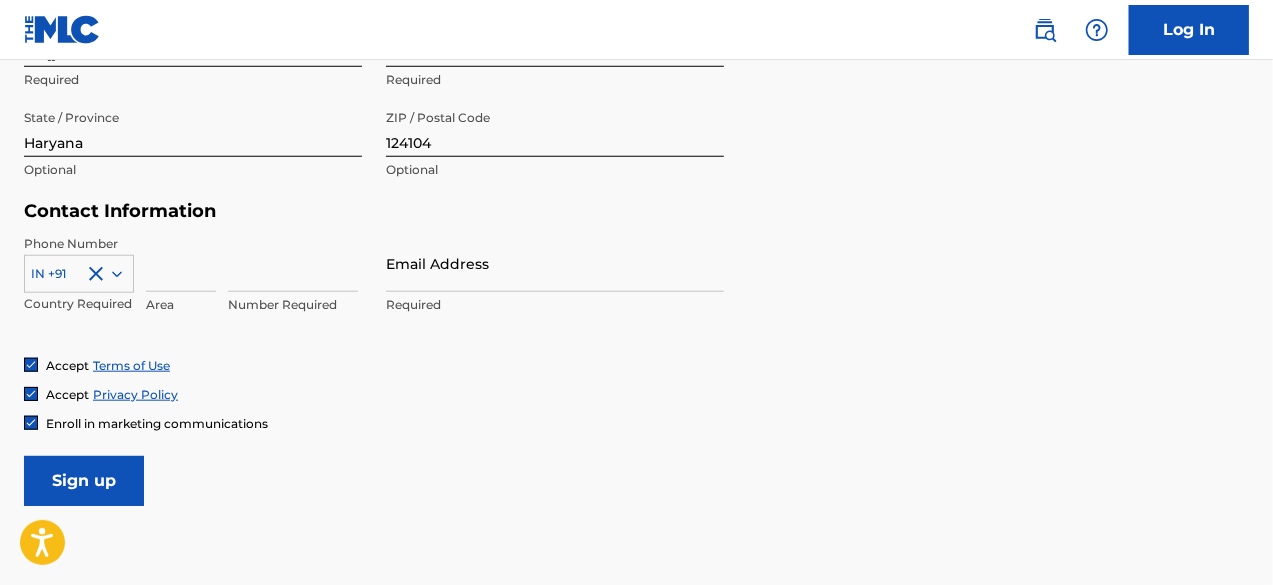 click at bounding box center [181, 263] 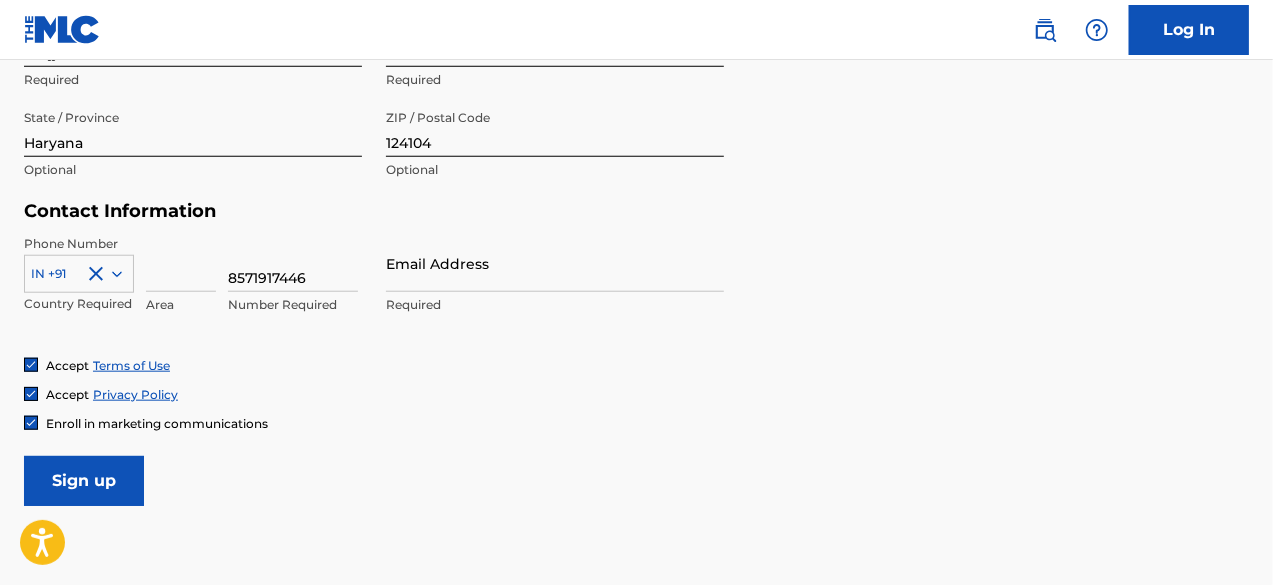 type on "8571917446" 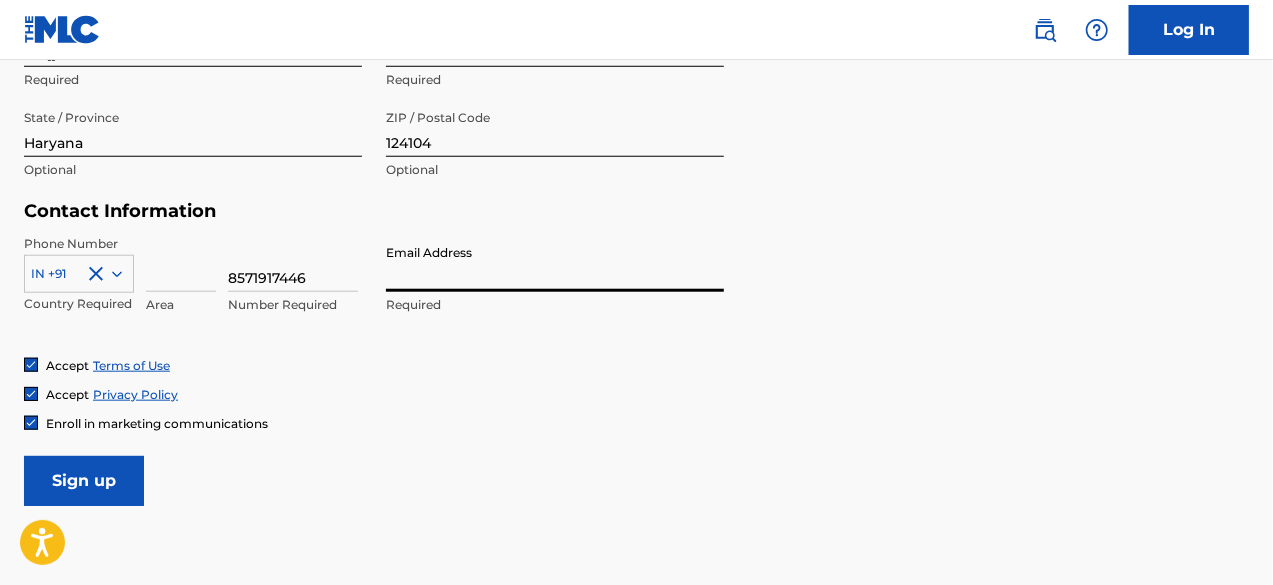 click on "Email Address" at bounding box center (555, 263) 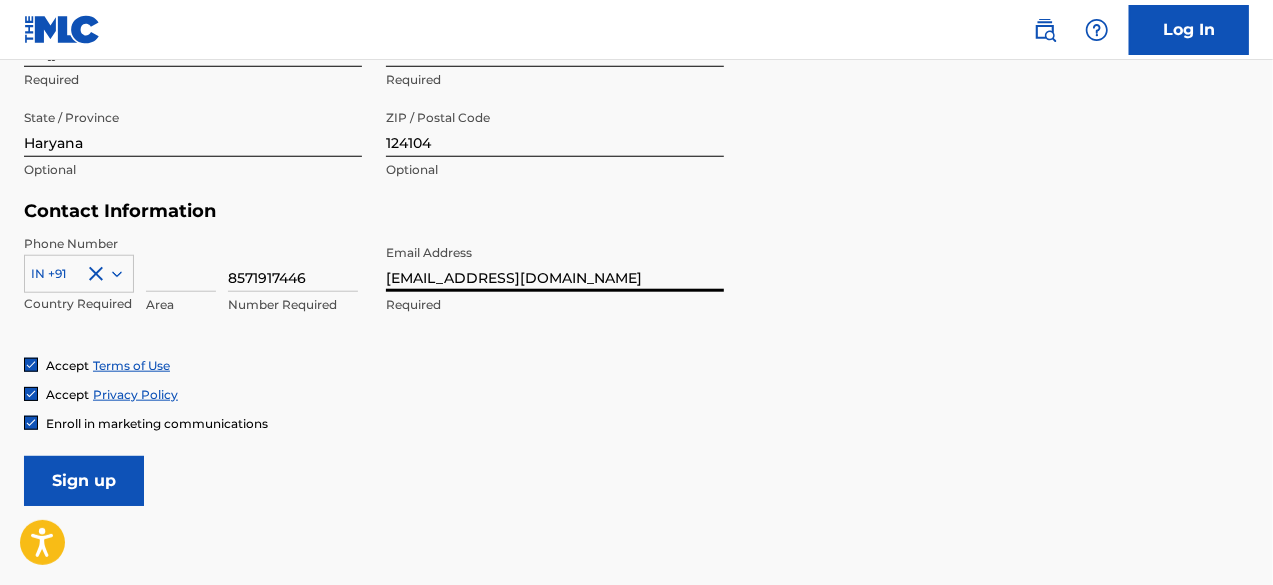 type on "[EMAIL_ADDRESS][DOMAIN_NAME]" 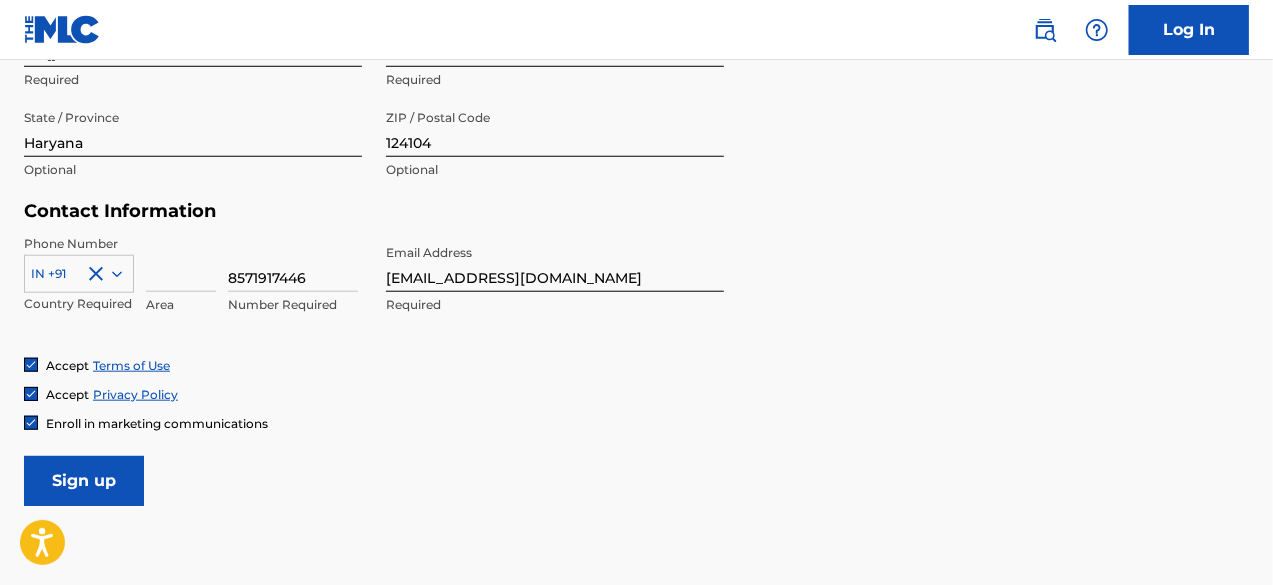 click on "Sign up" at bounding box center [84, 481] 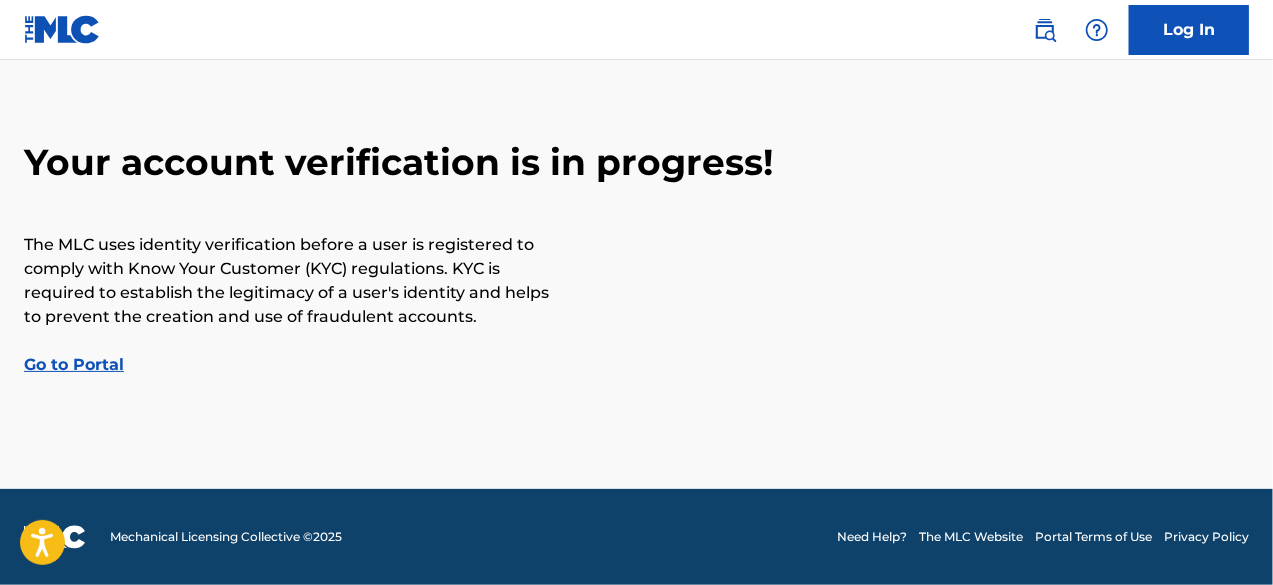 scroll, scrollTop: 0, scrollLeft: 0, axis: both 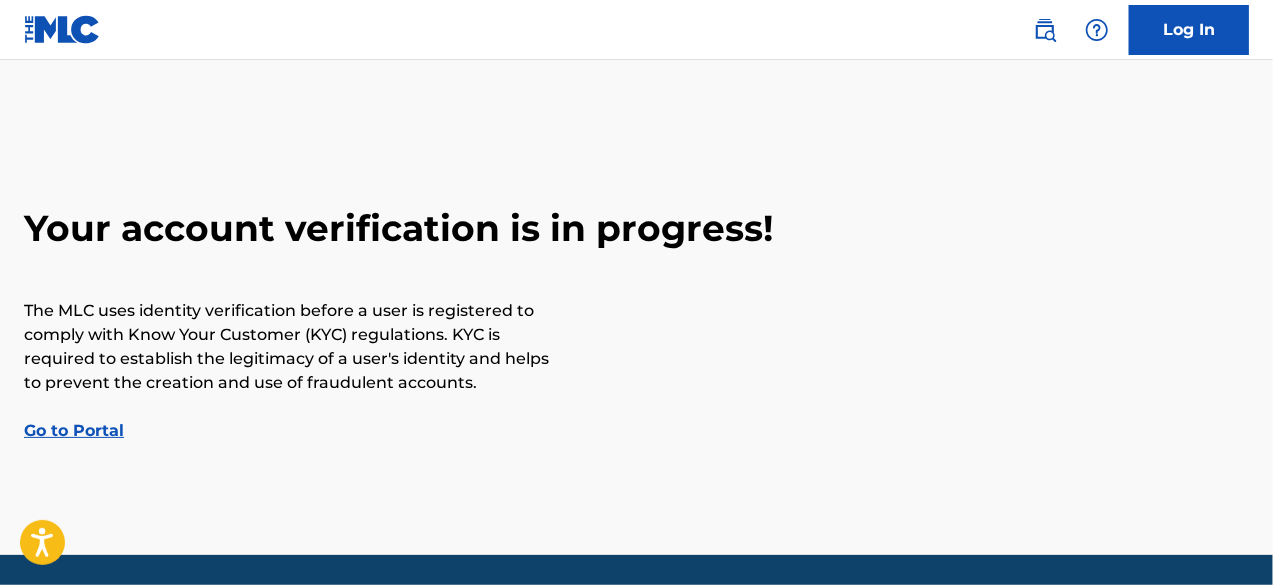 click on "Go to Portal" at bounding box center (74, 430) 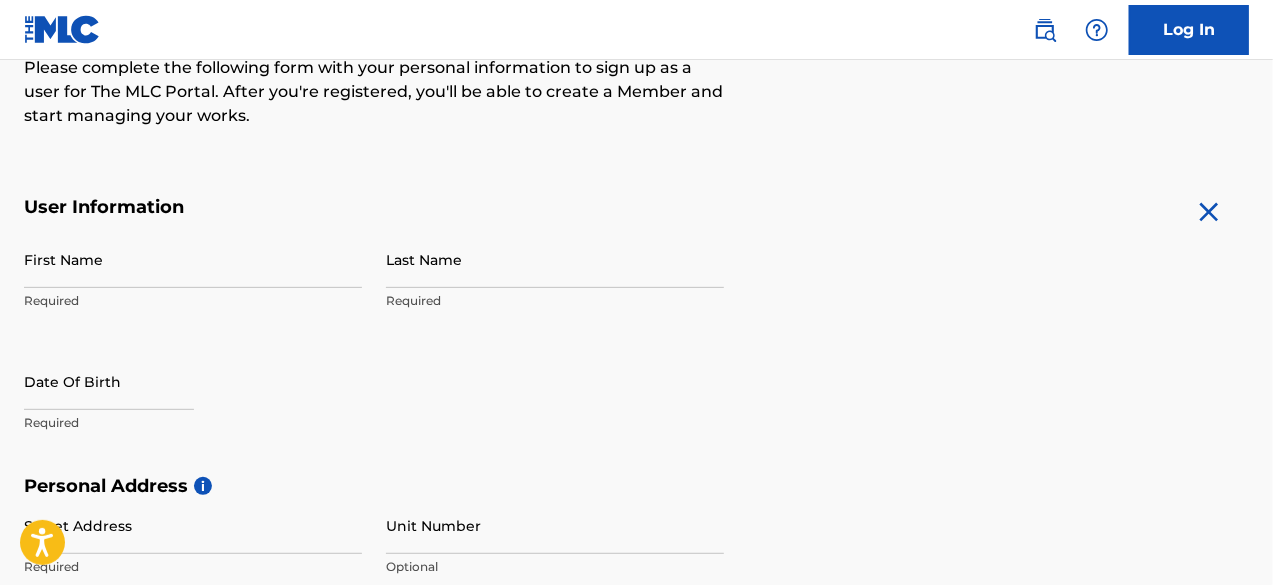 scroll, scrollTop: 173, scrollLeft: 0, axis: vertical 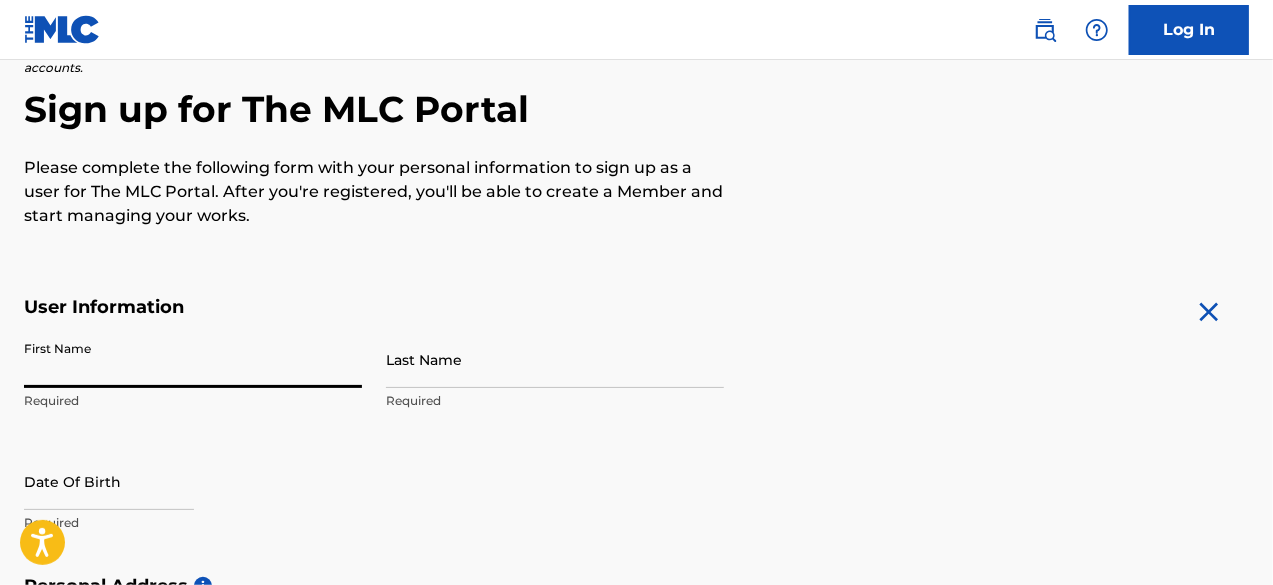 click on "First Name" at bounding box center [193, 359] 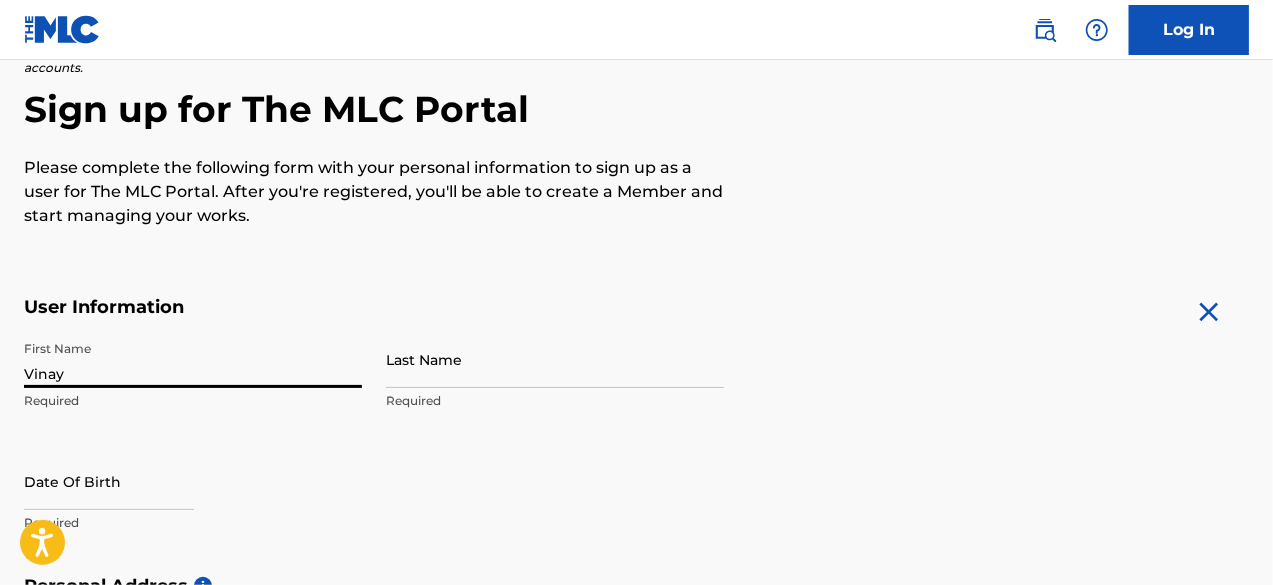 type on "Vinay" 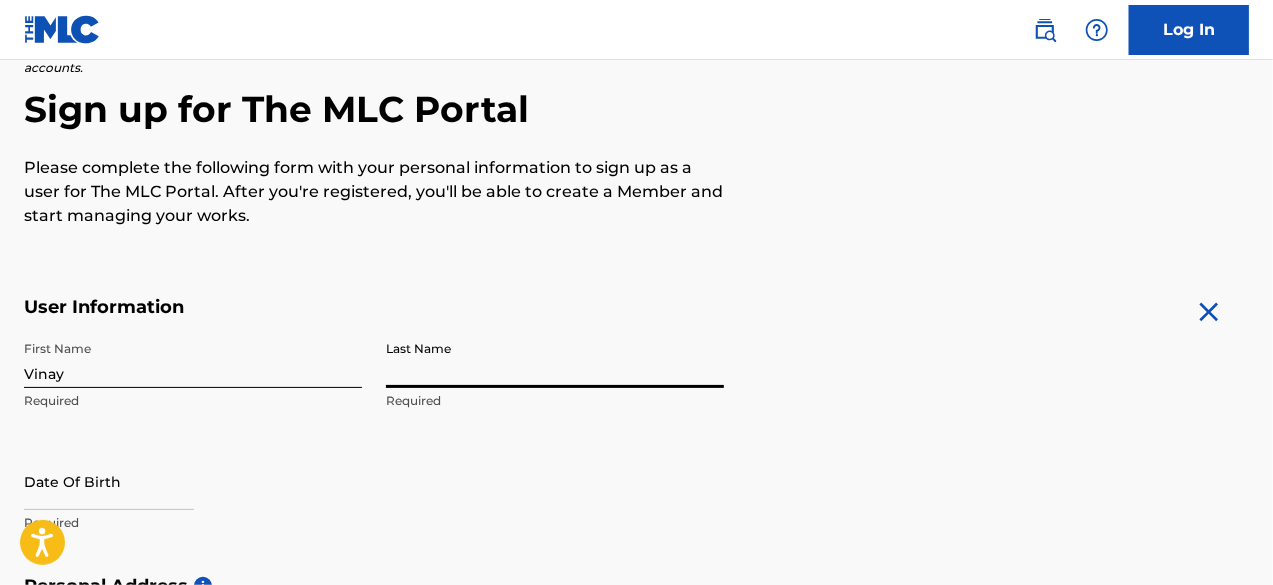 click on "Last Name" at bounding box center [555, 359] 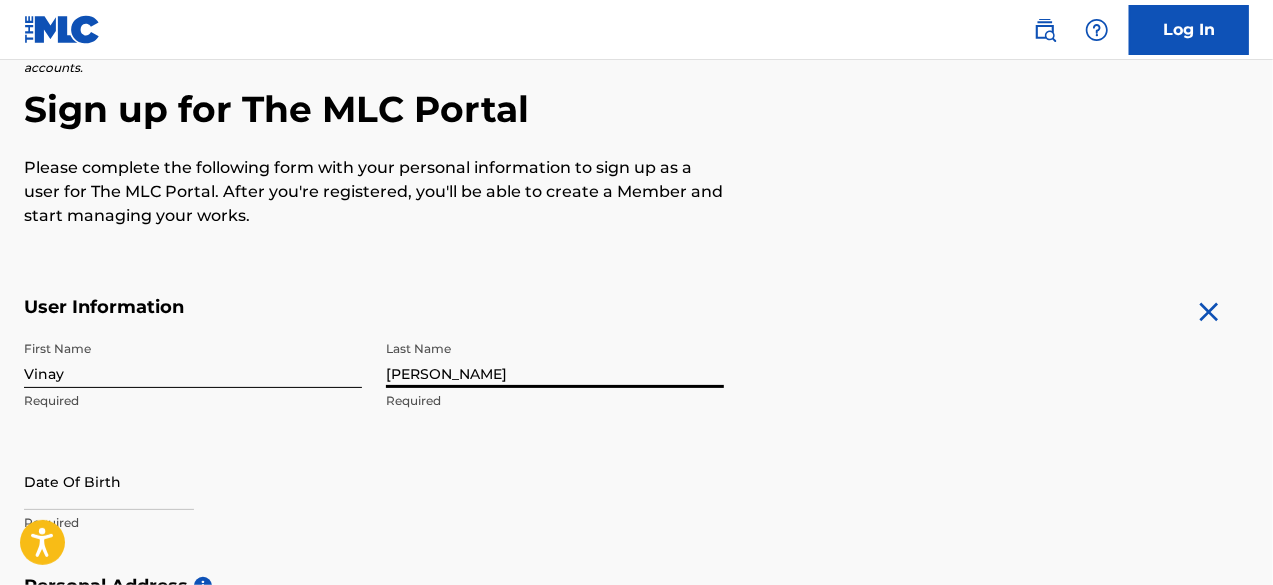 scroll, scrollTop: 267, scrollLeft: 0, axis: vertical 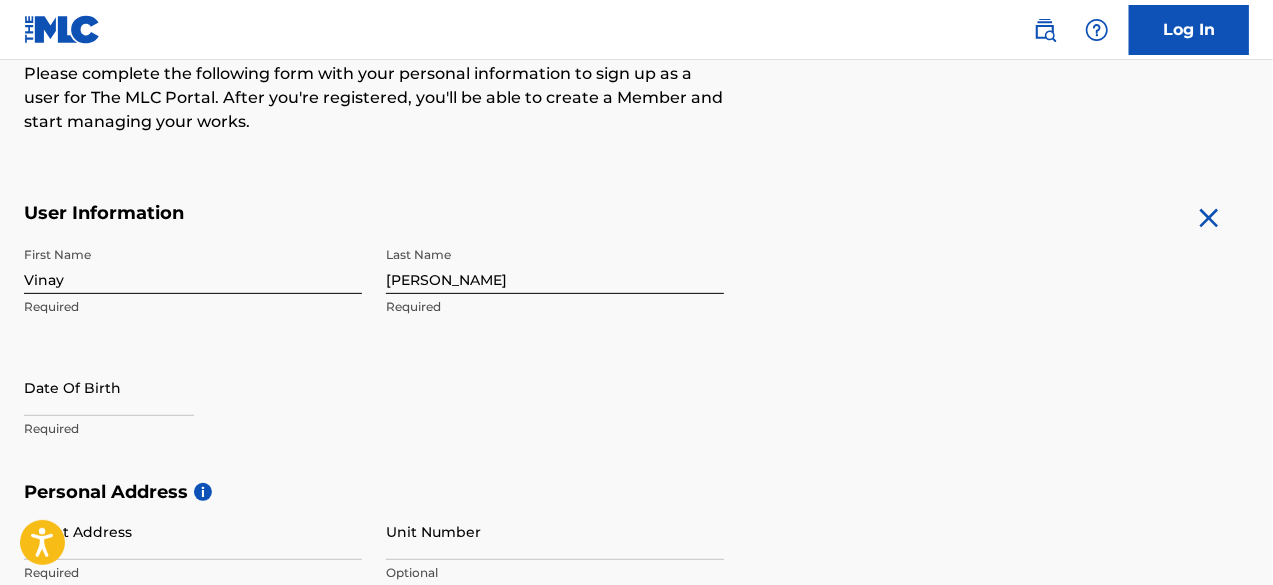 click at bounding box center [109, 387] 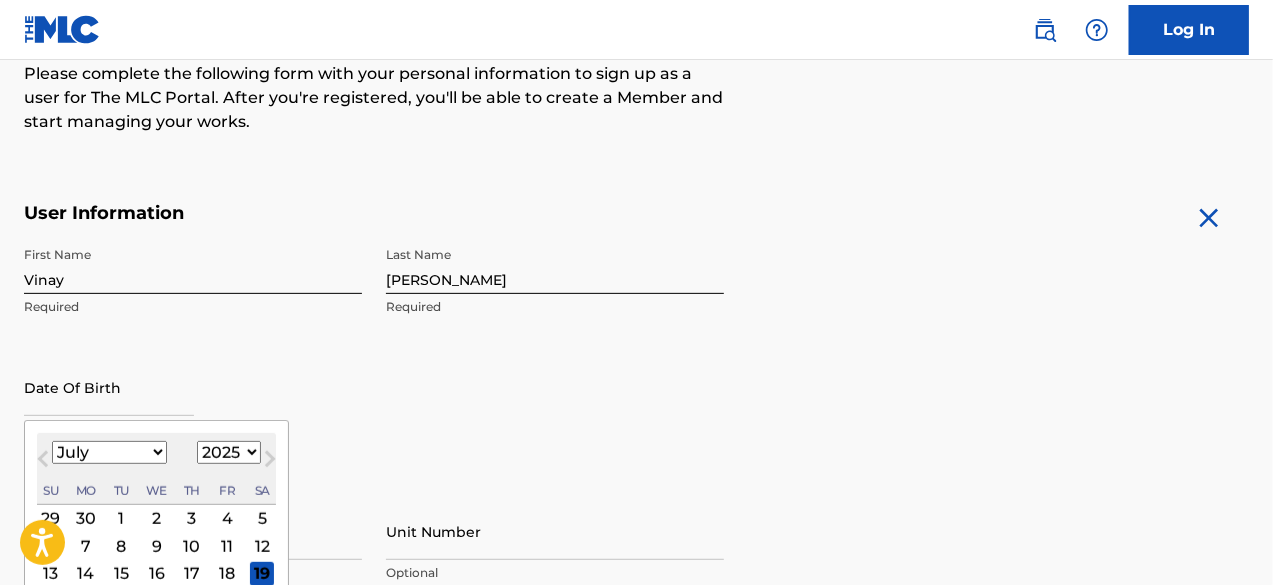 click at bounding box center (109, 387) 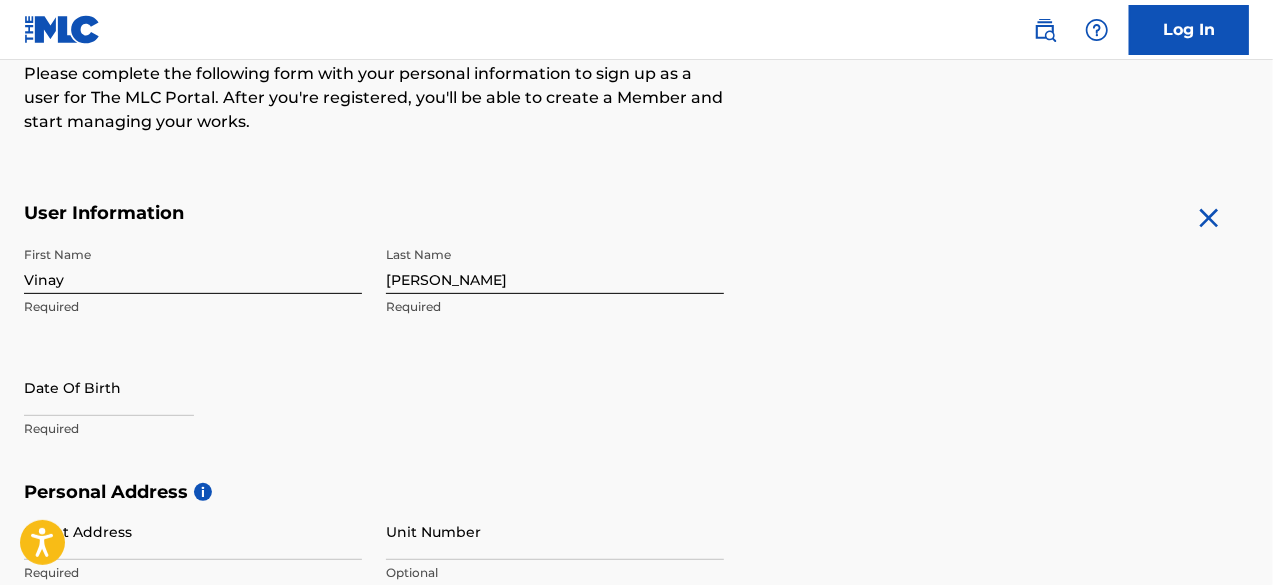 click on "Date Of Birth Required" at bounding box center [193, 404] 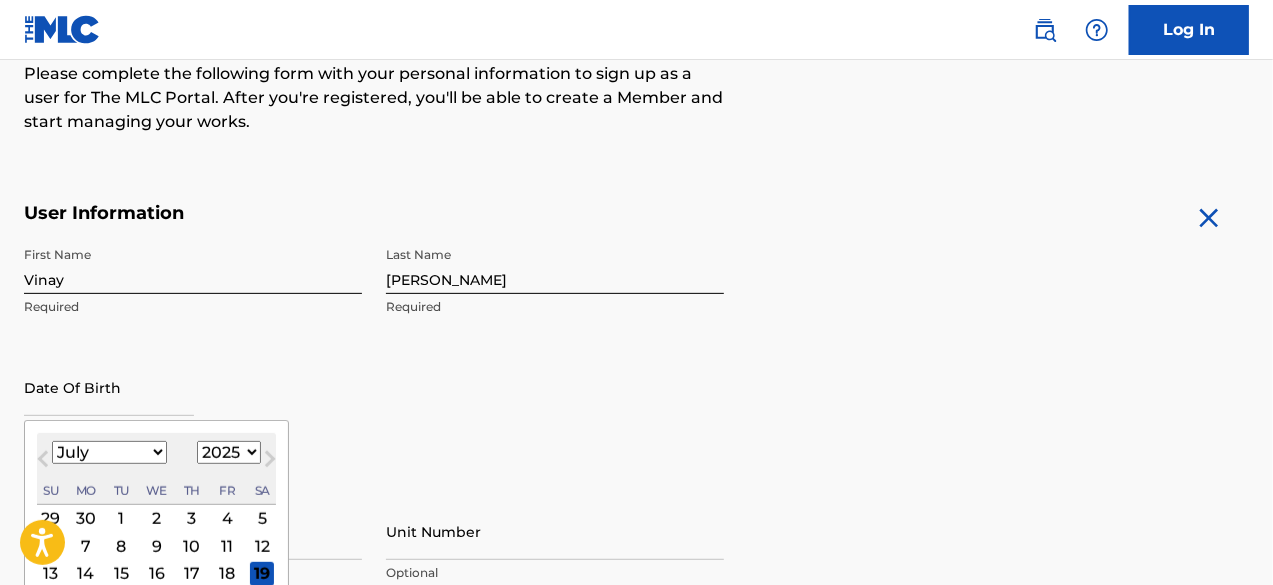 click at bounding box center (109, 387) 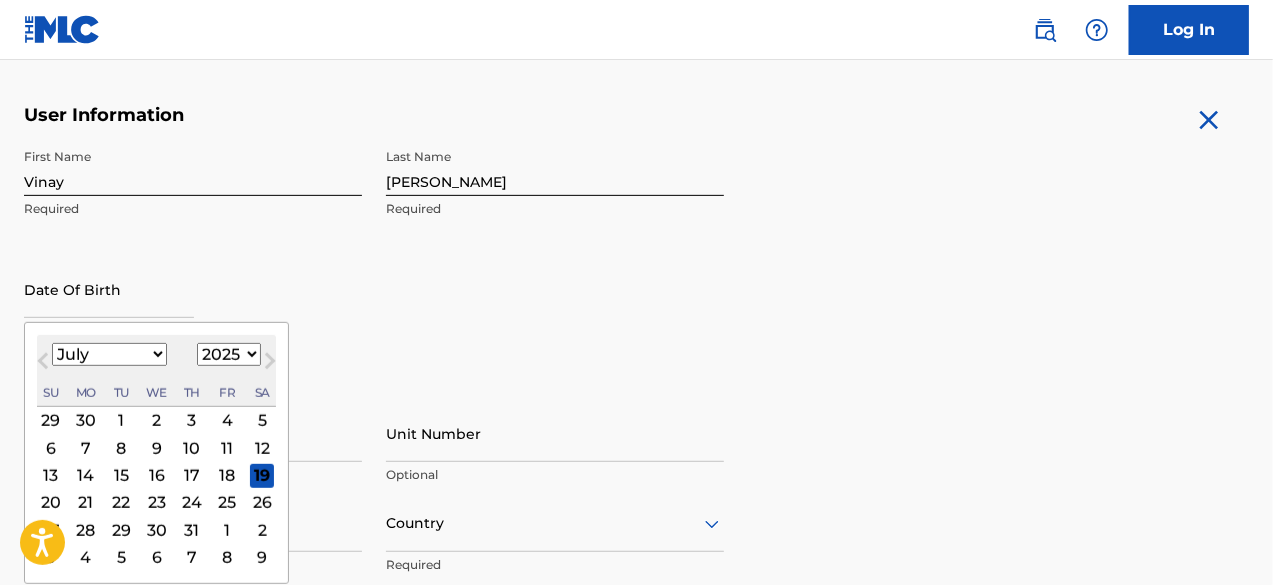 scroll, scrollTop: 371, scrollLeft: 0, axis: vertical 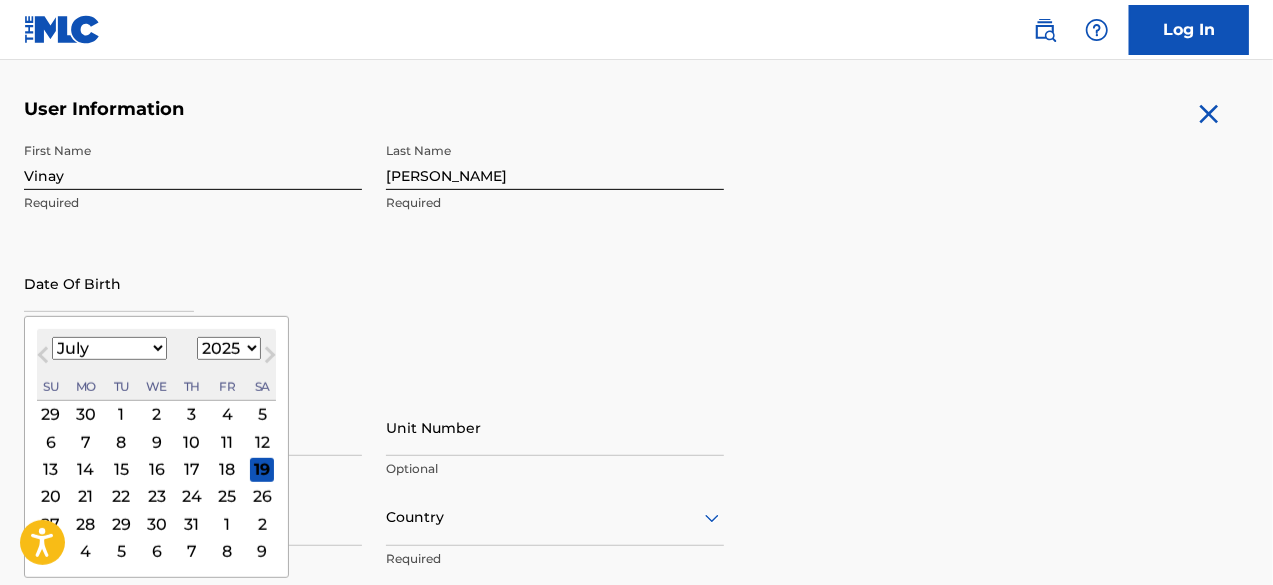 click on "1900 1901 1902 1903 1904 1905 1906 1907 1908 1909 1910 1911 1912 1913 1914 1915 1916 1917 1918 1919 1920 1921 1922 1923 1924 1925 1926 1927 1928 1929 1930 1931 1932 1933 1934 1935 1936 1937 1938 1939 1940 1941 1942 1943 1944 1945 1946 1947 1948 1949 1950 1951 1952 1953 1954 1955 1956 1957 1958 1959 1960 1961 1962 1963 1964 1965 1966 1967 1968 1969 1970 1971 1972 1973 1974 1975 1976 1977 1978 1979 1980 1981 1982 1983 1984 1985 1986 1987 1988 1989 1990 1991 1992 1993 1994 1995 1996 1997 1998 1999 2000 2001 2002 2003 2004 2005 2006 2007 2008 2009 2010 2011 2012 2013 2014 2015 2016 2017 2018 2019 2020 2021 2022 2023 2024 2025 2026 2027 2028 2029 2030 2031 2032 2033 2034 2035 2036 2037 2038 2039 2040 2041 2042 2043 2044 2045 2046 2047 2048 2049 2050 2051 2052 2053 2054 2055 2056 2057 2058 2059 2060 2061 2062 2063 2064 2065 2066 2067 2068 2069 2070 2071 2072 2073 2074 2075 2076 2077 2078 2079 2080 2081 2082 2083 2084 2085 2086 2087 2088 2089 2090 2091 2092 2093 2094 2095 2096 2097 2098 2099 2100" at bounding box center (229, 348) 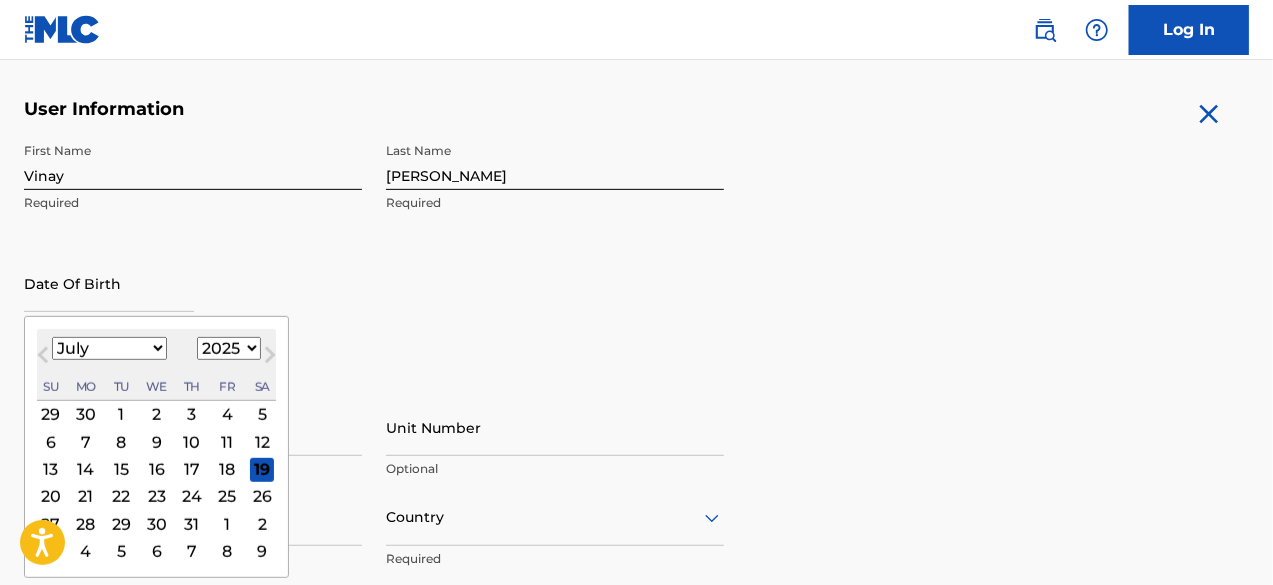 select on "2001" 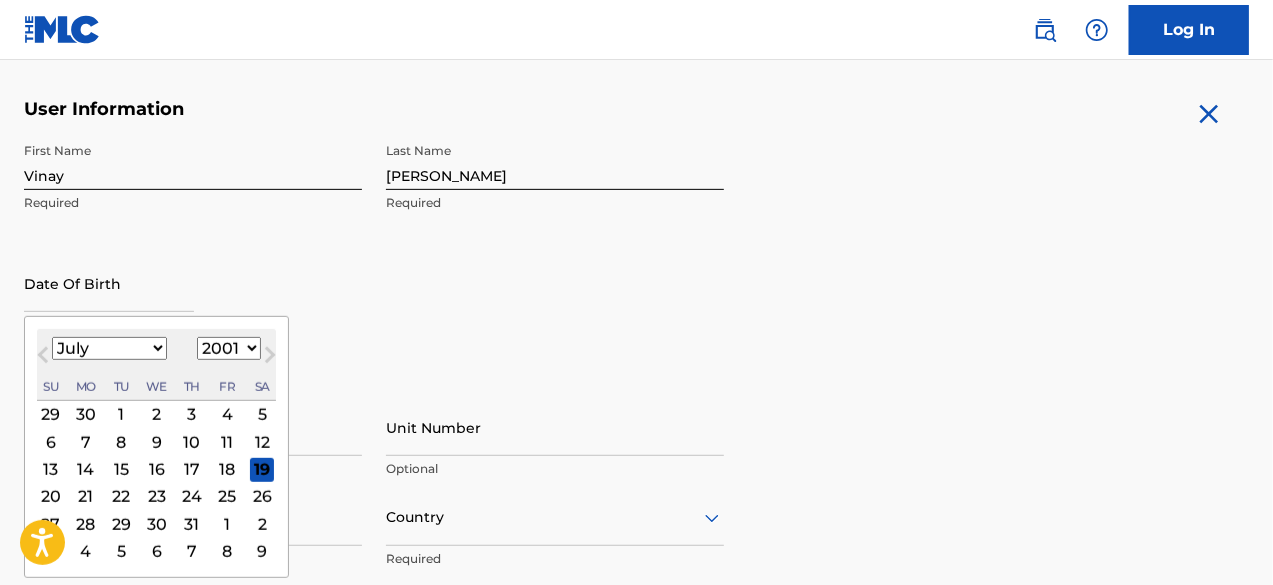 click on "1900 1901 1902 1903 1904 1905 1906 1907 1908 1909 1910 1911 1912 1913 1914 1915 1916 1917 1918 1919 1920 1921 1922 1923 1924 1925 1926 1927 1928 1929 1930 1931 1932 1933 1934 1935 1936 1937 1938 1939 1940 1941 1942 1943 1944 1945 1946 1947 1948 1949 1950 1951 1952 1953 1954 1955 1956 1957 1958 1959 1960 1961 1962 1963 1964 1965 1966 1967 1968 1969 1970 1971 1972 1973 1974 1975 1976 1977 1978 1979 1980 1981 1982 1983 1984 1985 1986 1987 1988 1989 1990 1991 1992 1993 1994 1995 1996 1997 1998 1999 2000 2001 2002 2003 2004 2005 2006 2007 2008 2009 2010 2011 2012 2013 2014 2015 2016 2017 2018 2019 2020 2021 2022 2023 2024 2025 2026 2027 2028 2029 2030 2031 2032 2033 2034 2035 2036 2037 2038 2039 2040 2041 2042 2043 2044 2045 2046 2047 2048 2049 2050 2051 2052 2053 2054 2055 2056 2057 2058 2059 2060 2061 2062 2063 2064 2065 2066 2067 2068 2069 2070 2071 2072 2073 2074 2075 2076 2077 2078 2079 2080 2081 2082 2083 2084 2085 2086 2087 2088 2089 2090 2091 2092 2093 2094 2095 2096 2097 2098 2099 2100" at bounding box center [229, 348] 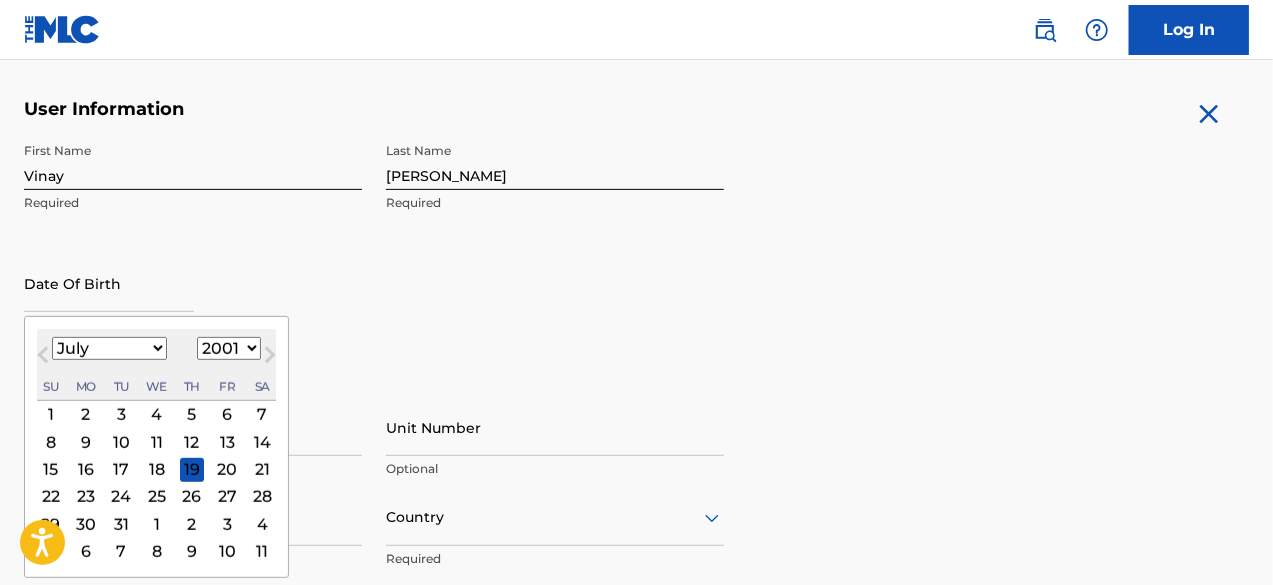 click on "January February March April May June July August September October November December" at bounding box center (109, 348) 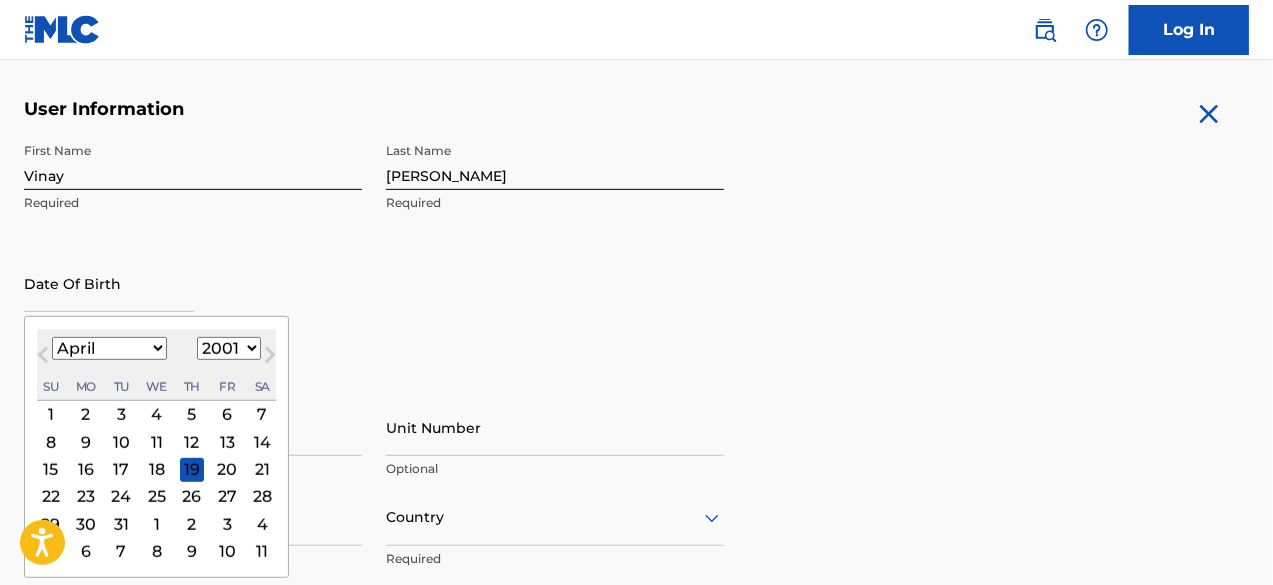 click on "January February March April May June July August September October November December" at bounding box center (109, 348) 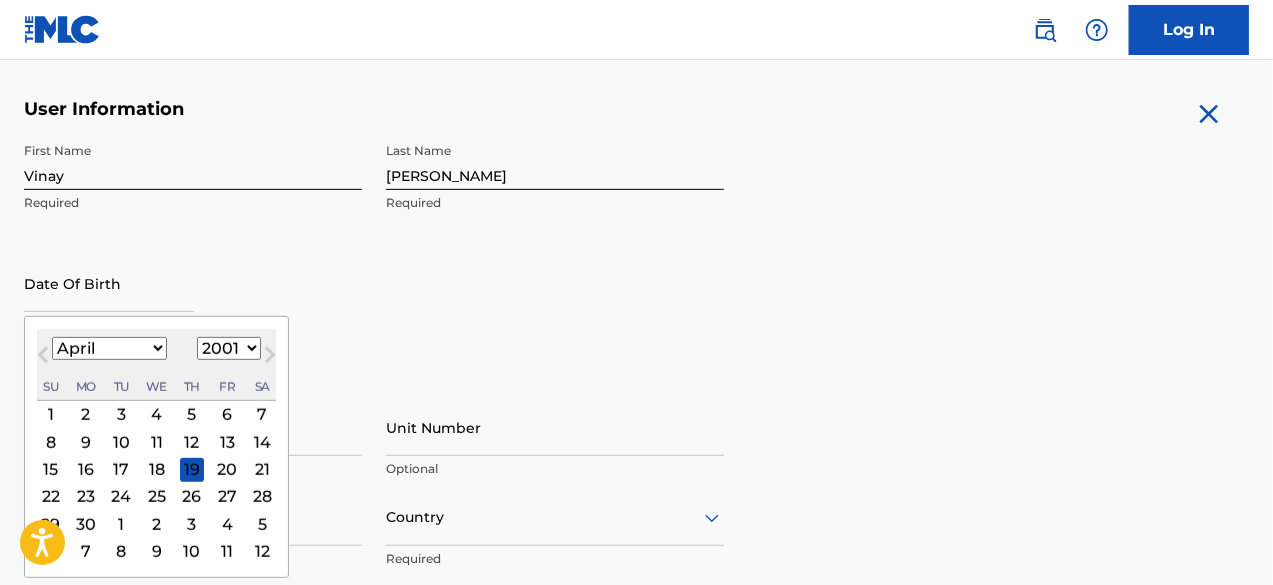 click on "January February March April May June July August September October November December" at bounding box center [109, 348] 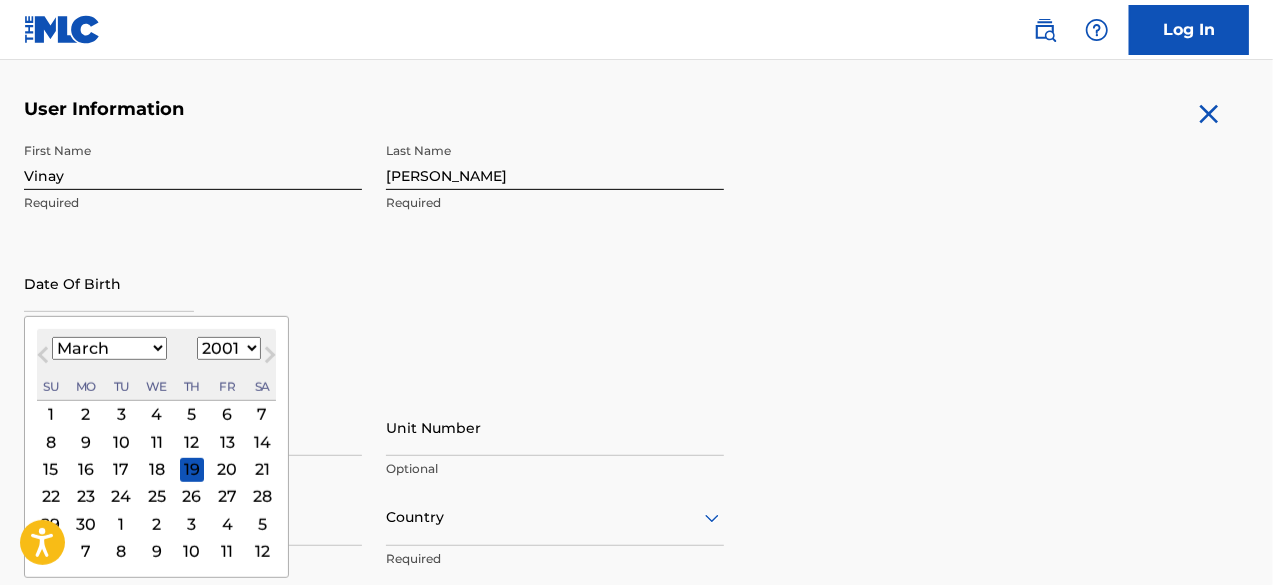 click on "January February March April May June July August September October November December" at bounding box center (109, 348) 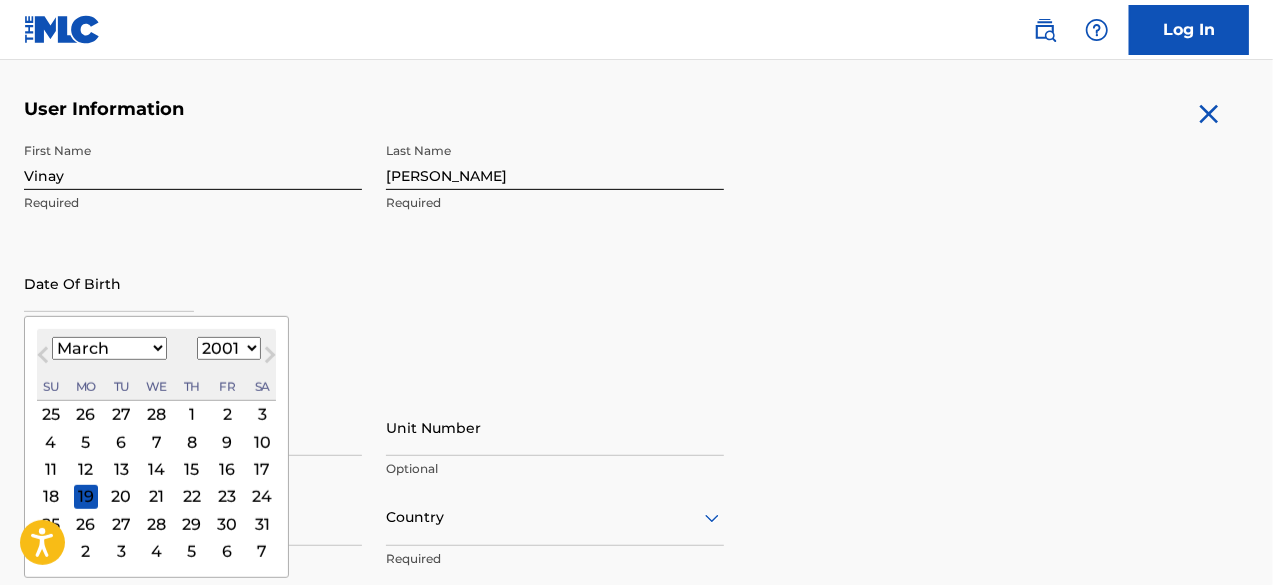 click on "14" at bounding box center (157, 469) 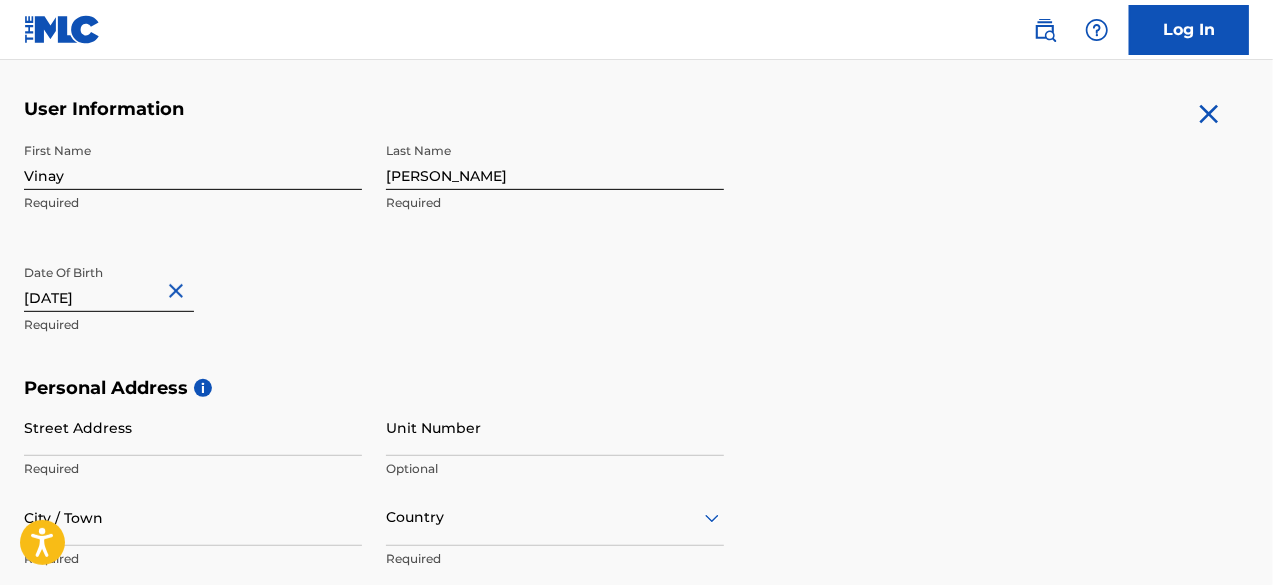 scroll, scrollTop: 488, scrollLeft: 0, axis: vertical 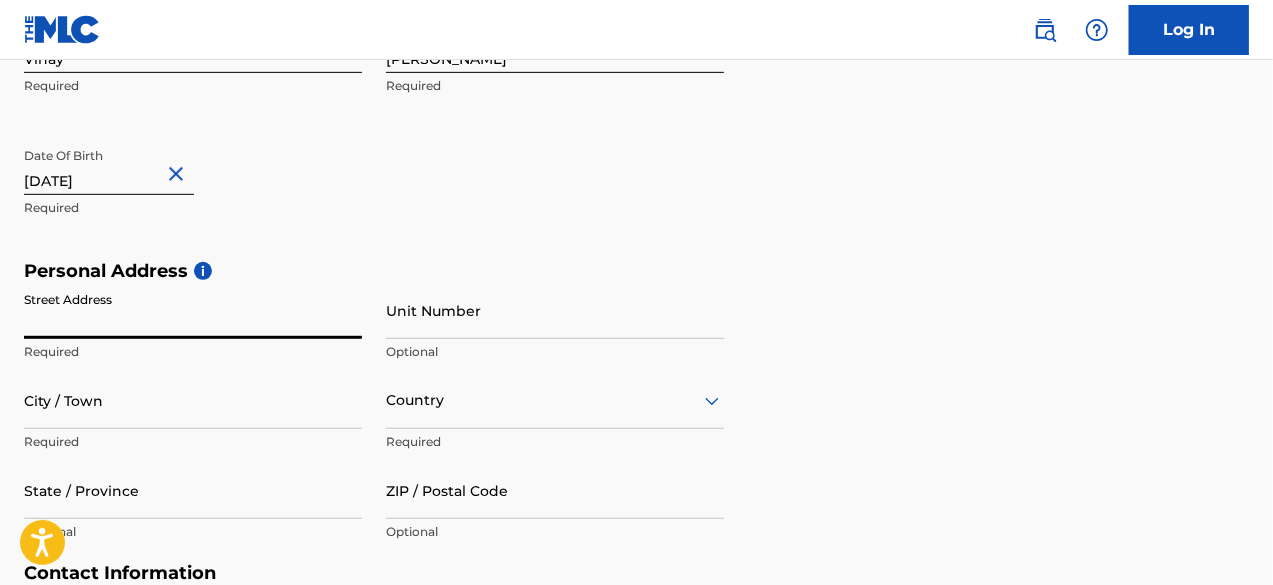 click on "Street Address" at bounding box center (193, 310) 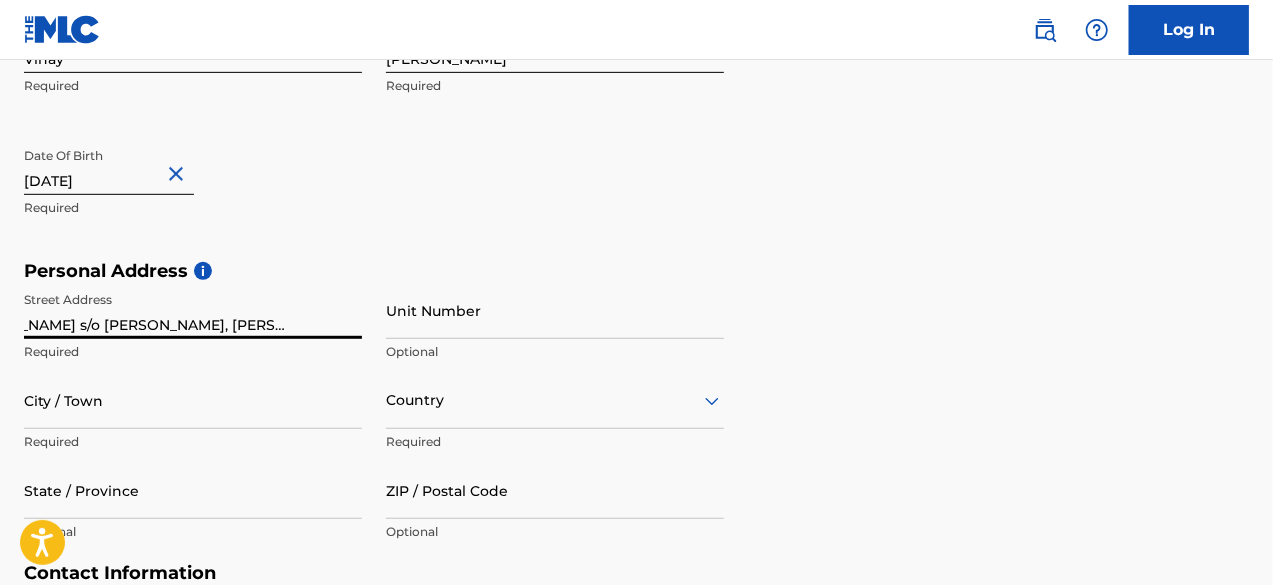 scroll, scrollTop: 0, scrollLeft: 83, axis: horizontal 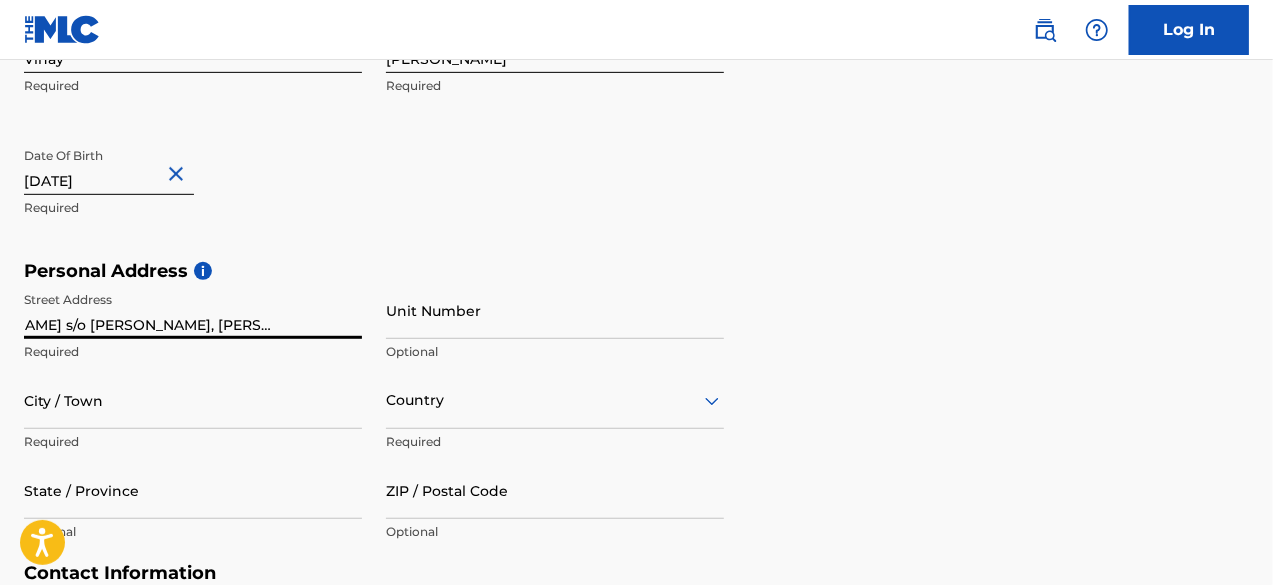 type on "[PERSON_NAME] s/o [PERSON_NAME], [PERSON_NAME], [GEOGRAPHIC_DATA]" 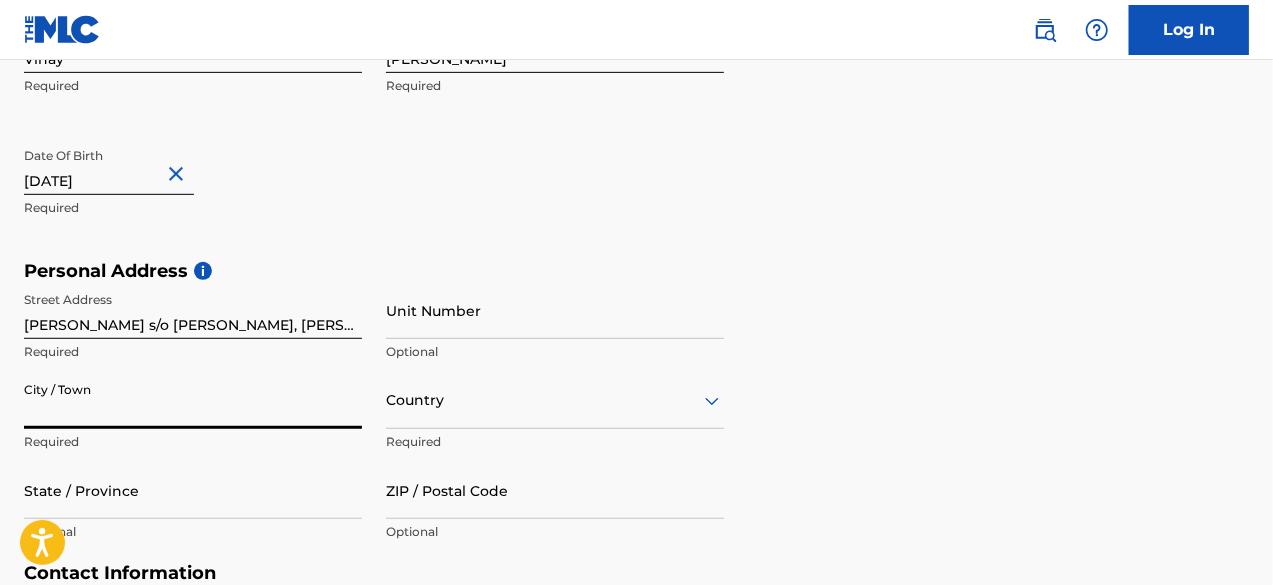 click on "City / Town" at bounding box center (193, 400) 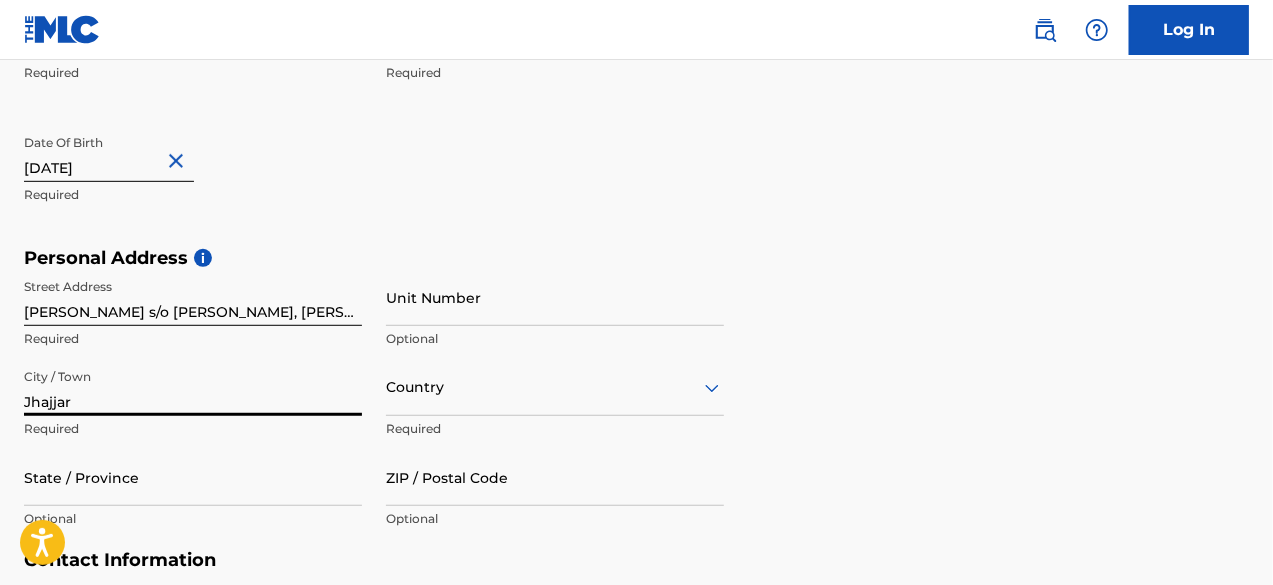 type on "Jhajjar" 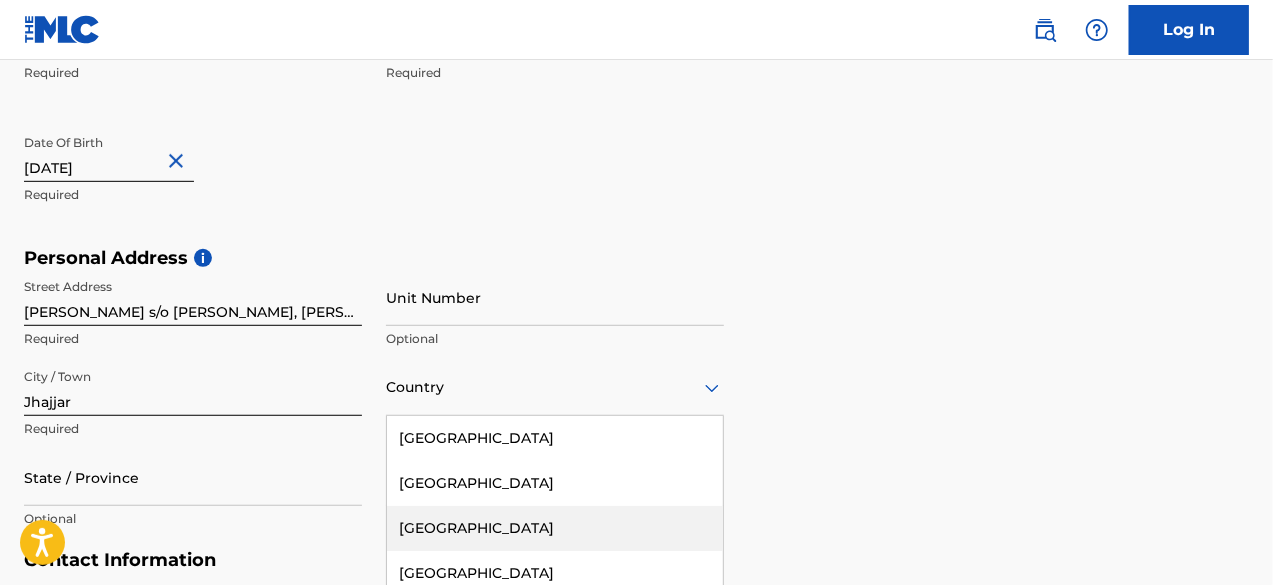 scroll, scrollTop: 632, scrollLeft: 0, axis: vertical 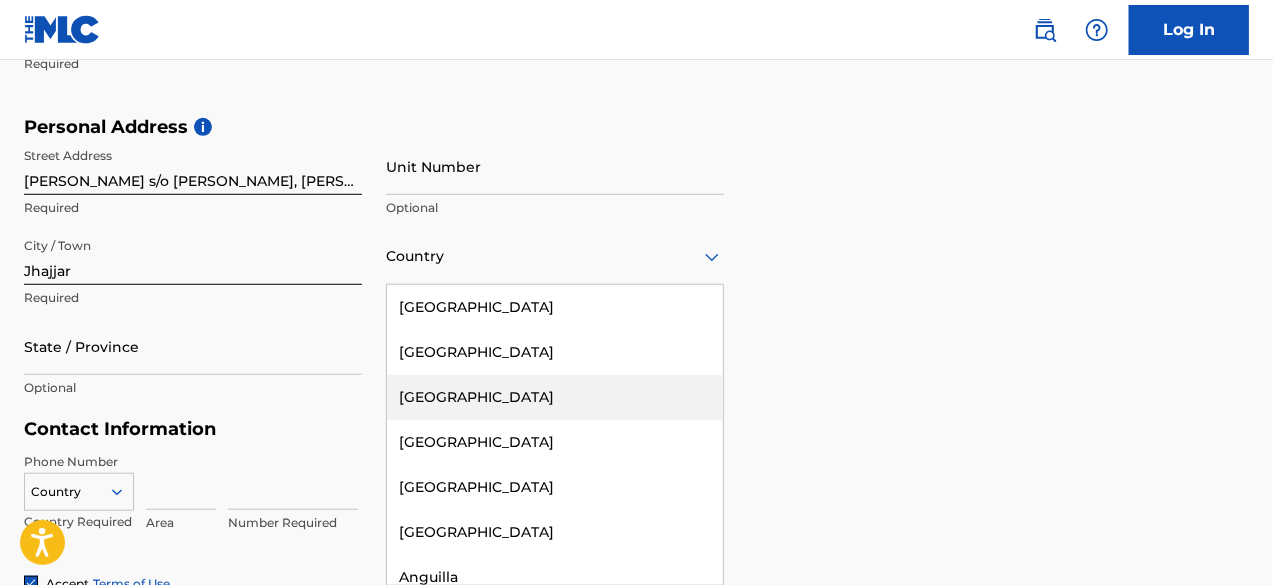 click on "223 results available. Use Up and Down to choose options, press Enter to select the currently focused option, press Escape to exit the menu, press Tab to select the option and exit the menu. Country [GEOGRAPHIC_DATA] [GEOGRAPHIC_DATA] [GEOGRAPHIC_DATA] [GEOGRAPHIC_DATA] [GEOGRAPHIC_DATA] [GEOGRAPHIC_DATA] [GEOGRAPHIC_DATA] [GEOGRAPHIC_DATA] [GEOGRAPHIC_DATA] [GEOGRAPHIC_DATA] [GEOGRAPHIC_DATA] [GEOGRAPHIC_DATA] [GEOGRAPHIC_DATA] [GEOGRAPHIC_DATA] [GEOGRAPHIC_DATA] [GEOGRAPHIC_DATA] [GEOGRAPHIC_DATA] [GEOGRAPHIC_DATA] [GEOGRAPHIC_DATA] [GEOGRAPHIC_DATA] [GEOGRAPHIC_DATA] [GEOGRAPHIC_DATA] [GEOGRAPHIC_DATA] [GEOGRAPHIC_DATA] [GEOGRAPHIC_DATA] [GEOGRAPHIC_DATA] [GEOGRAPHIC_DATA] [GEOGRAPHIC_DATA] [GEOGRAPHIC_DATA] [GEOGRAPHIC_DATA] [GEOGRAPHIC_DATA] [GEOGRAPHIC_DATA] [GEOGRAPHIC_DATA] [GEOGRAPHIC_DATA] [GEOGRAPHIC_DATA] [GEOGRAPHIC_DATA] [GEOGRAPHIC_DATA] [GEOGRAPHIC_DATA] [GEOGRAPHIC_DATA] [GEOGRAPHIC_DATA] [GEOGRAPHIC_DATA] [GEOGRAPHIC_DATA] [GEOGRAPHIC_DATA] [GEOGRAPHIC_DATA] [GEOGRAPHIC_DATA] [GEOGRAPHIC_DATA], [GEOGRAPHIC_DATA] [GEOGRAPHIC_DATA] [GEOGRAPHIC_DATA] [GEOGRAPHIC_DATA] [GEOGRAPHIC_DATA] [GEOGRAPHIC_DATA] [GEOGRAPHIC_DATA] [GEOGRAPHIC_DATA] [GEOGRAPHIC_DATA] [GEOGRAPHIC_DATA] [GEOGRAPHIC_DATA] [GEOGRAPHIC_DATA] [GEOGRAPHIC_DATA] [GEOGRAPHIC_DATA] [GEOGRAPHIC_DATA] [GEOGRAPHIC_DATA] [GEOGRAPHIC_DATA] [GEOGRAPHIC_DATA] [GEOGRAPHIC_DATA] ([GEOGRAPHIC_DATA]) [GEOGRAPHIC_DATA] [GEOGRAPHIC_DATA] [GEOGRAPHIC_DATA] [GEOGRAPHIC_DATA] [GEOGRAPHIC_DATA] [GEOGRAPHIC_DATA] [GEOGRAPHIC_DATA] [GEOGRAPHIC_DATA] [US_STATE] [GEOGRAPHIC_DATA] [GEOGRAPHIC_DATA] [GEOGRAPHIC_DATA] [GEOGRAPHIC_DATA] [GEOGRAPHIC_DATA] [GEOGRAPHIC_DATA] [GEOGRAPHIC_DATA]" at bounding box center (555, 256) 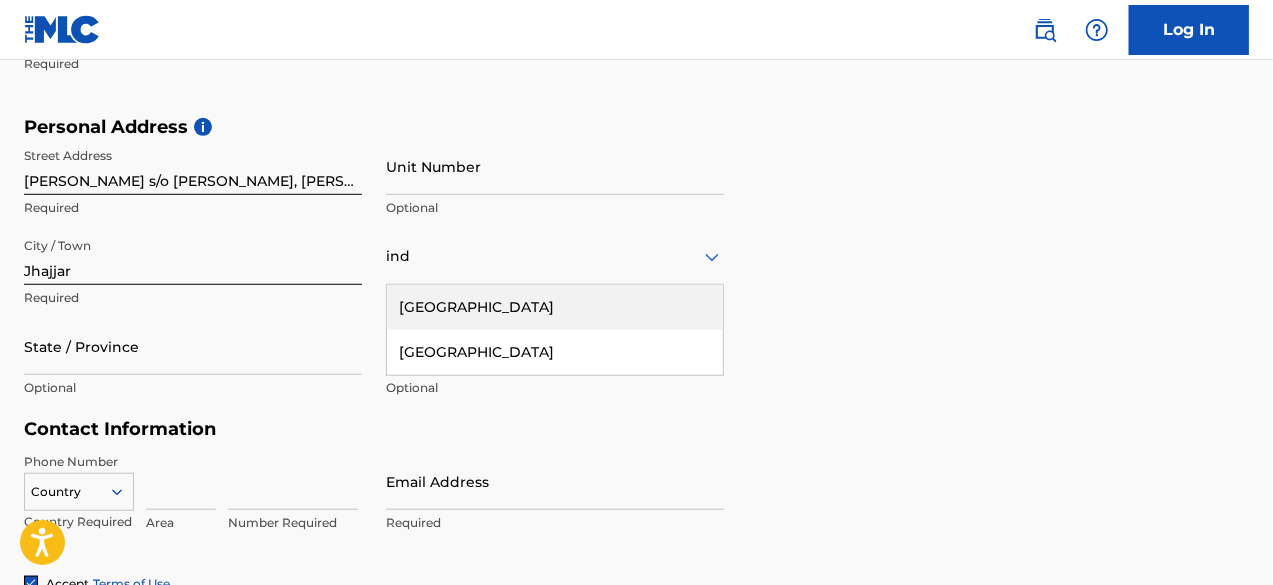 type on "indi" 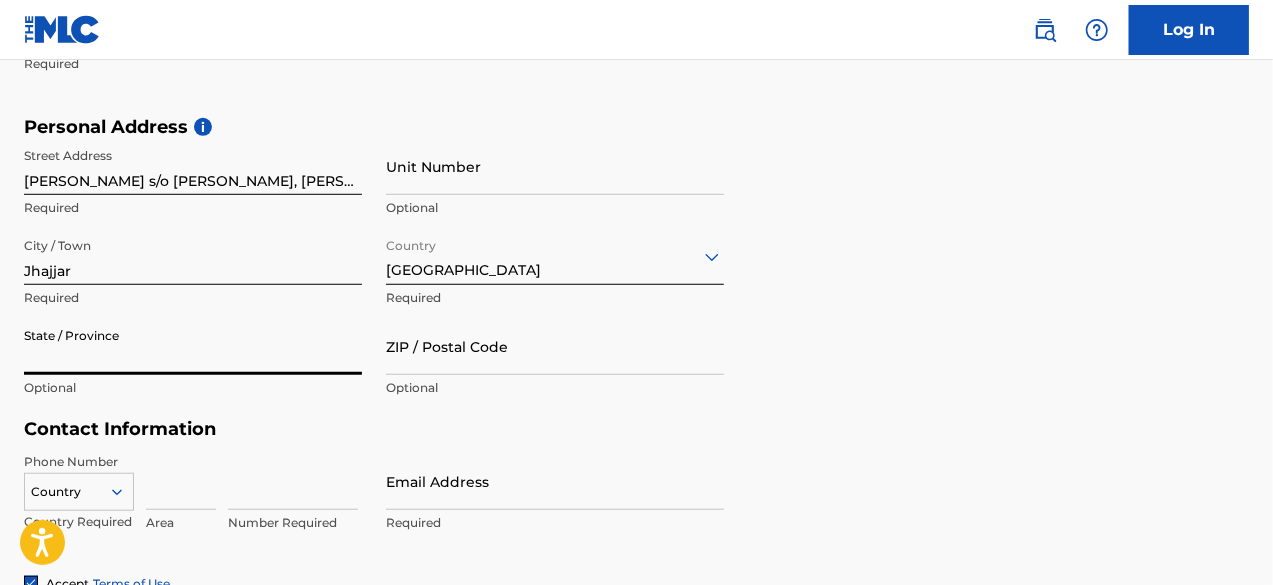 click on "State / Province" at bounding box center [193, 346] 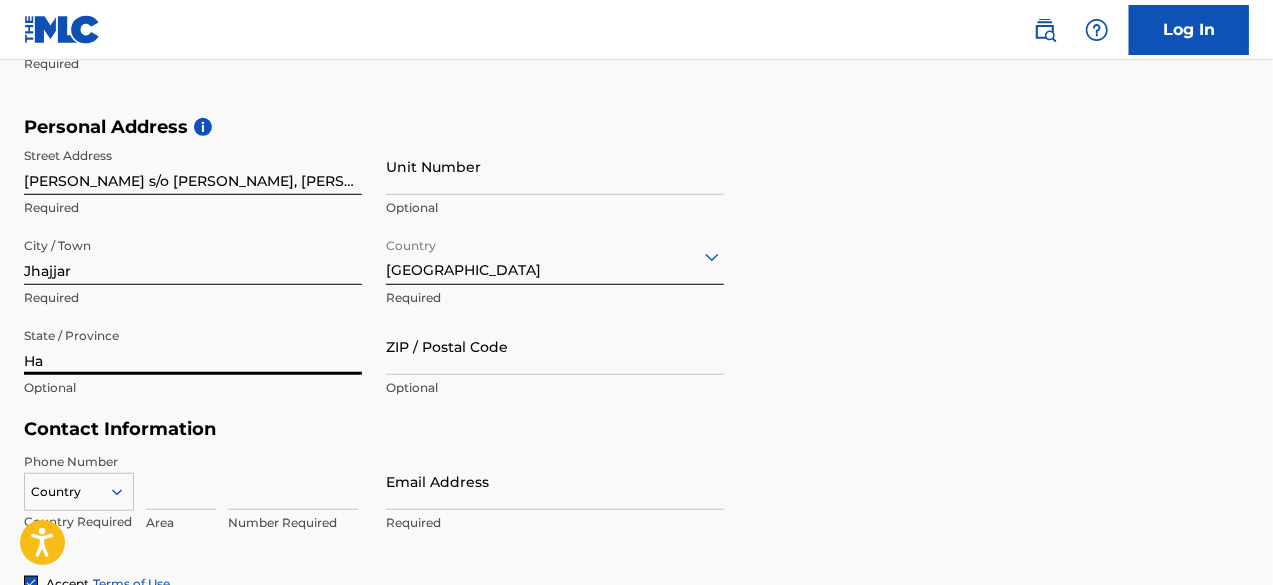 type on "Haryana" 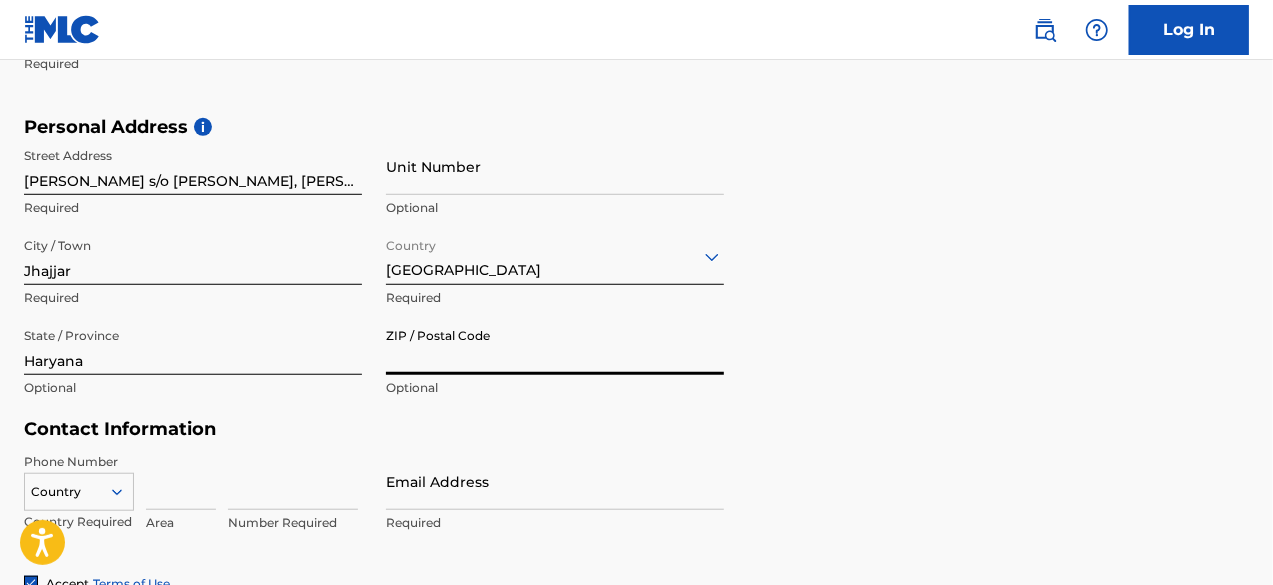 click on "ZIP / Postal Code" at bounding box center [555, 346] 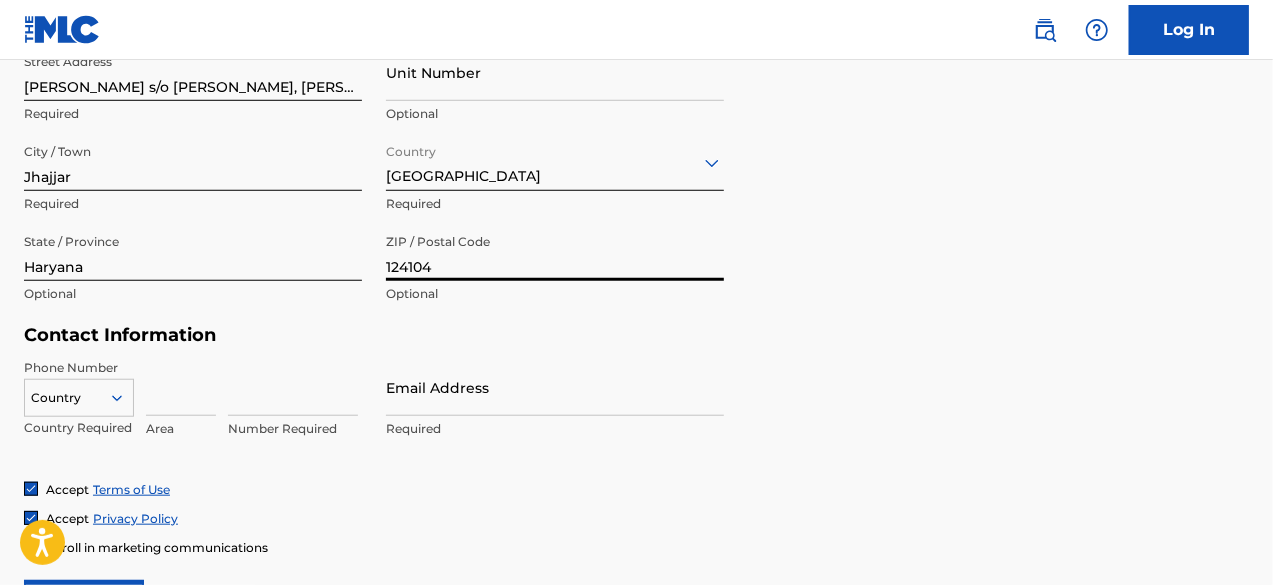scroll, scrollTop: 728, scrollLeft: 0, axis: vertical 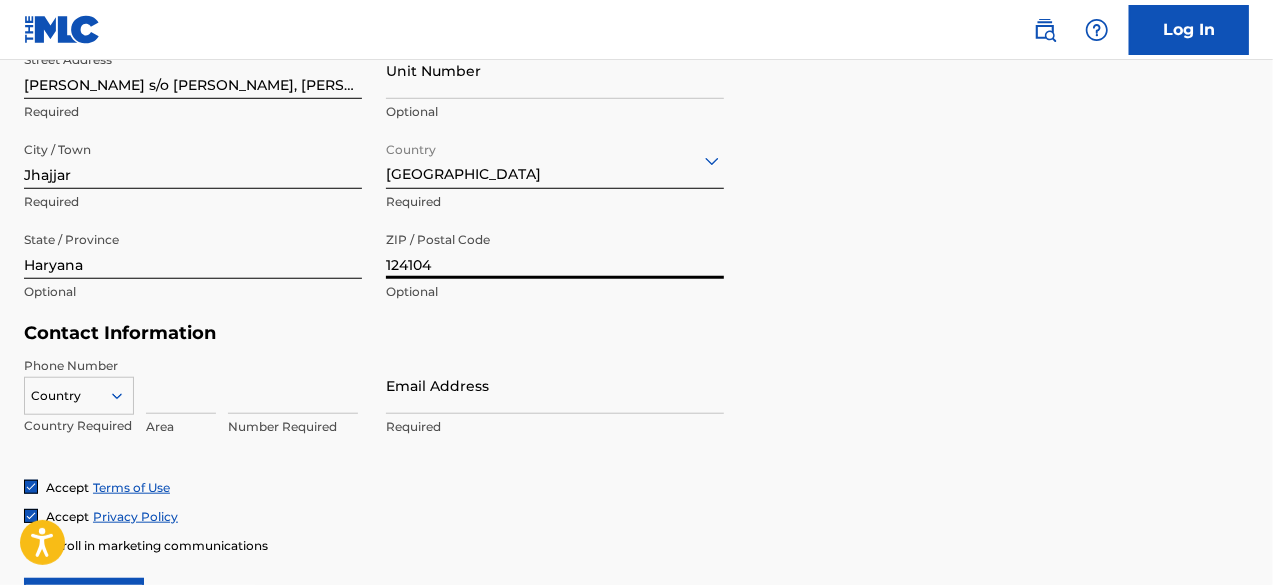 type on "124104" 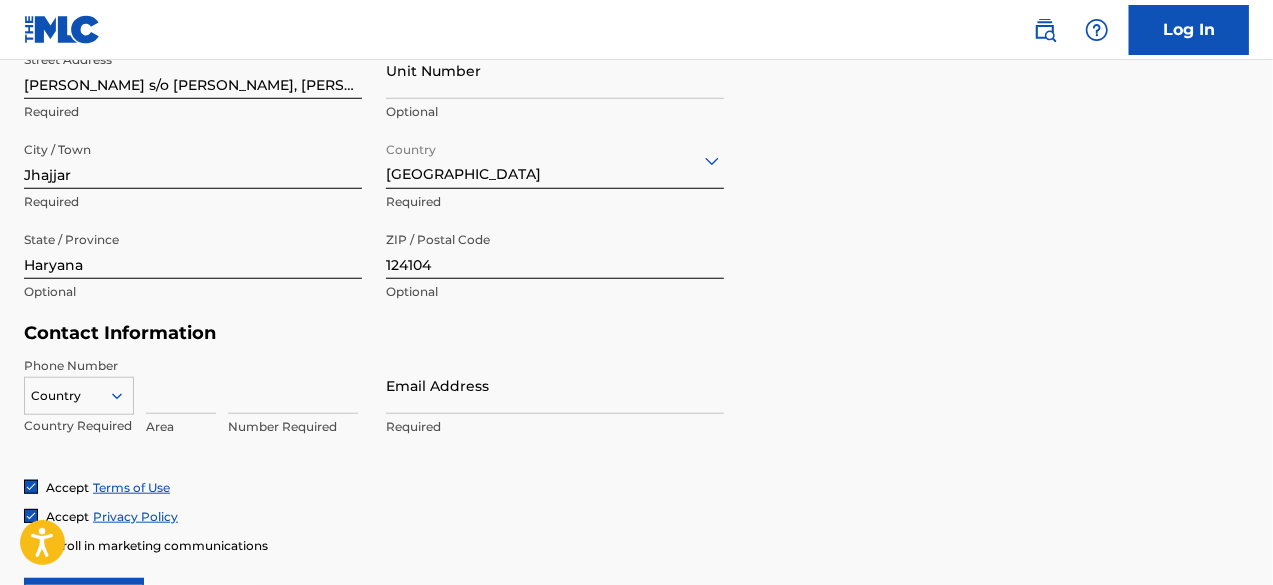 click at bounding box center [293, 385] 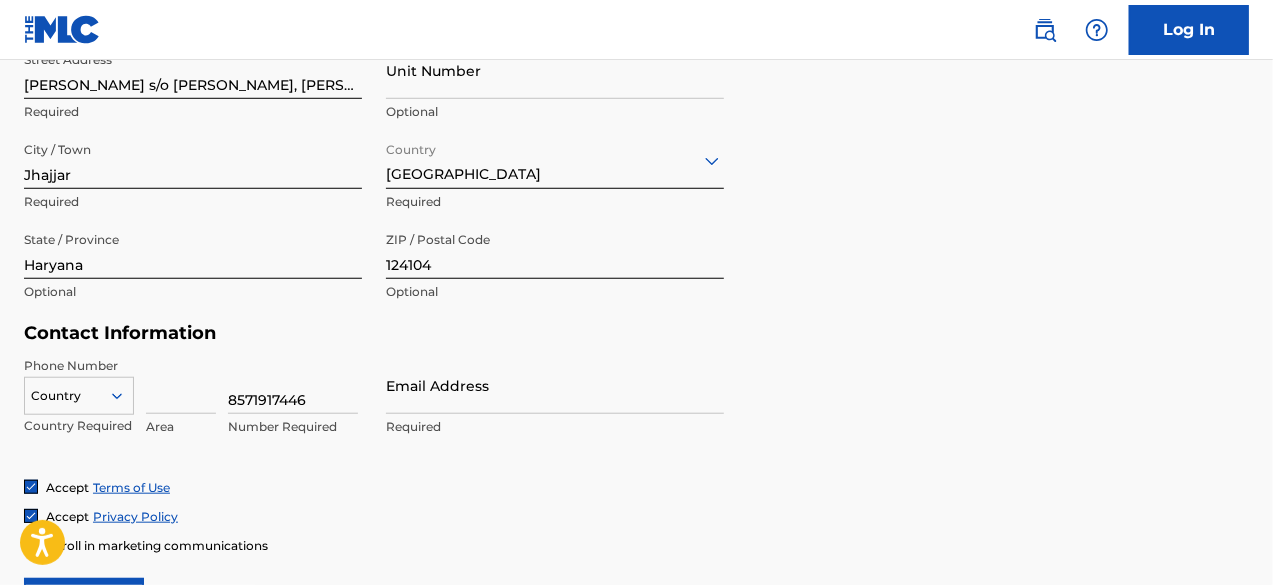 click on "Email Address" at bounding box center [555, 385] 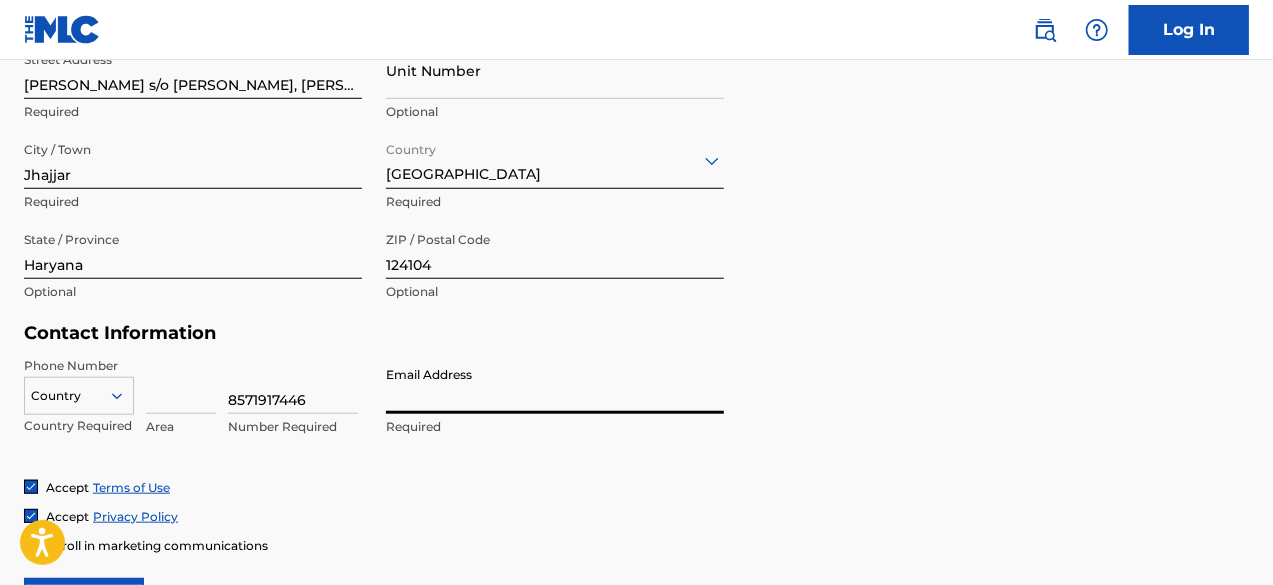 type on "[EMAIL_ADDRESS][DOMAIN_NAME]" 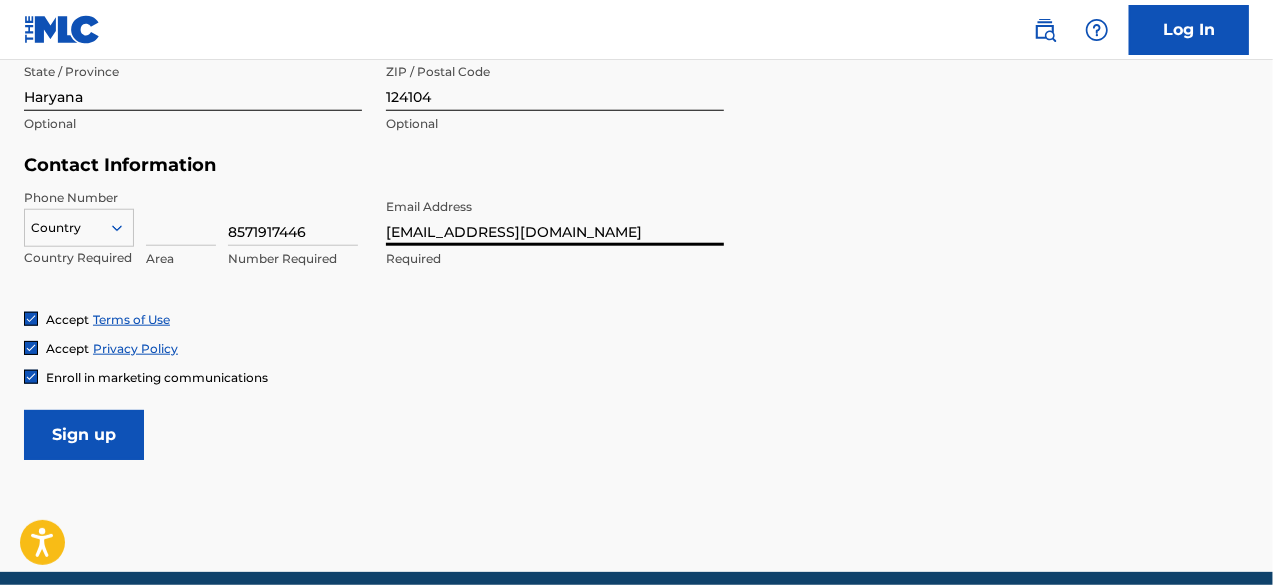 scroll, scrollTop: 904, scrollLeft: 0, axis: vertical 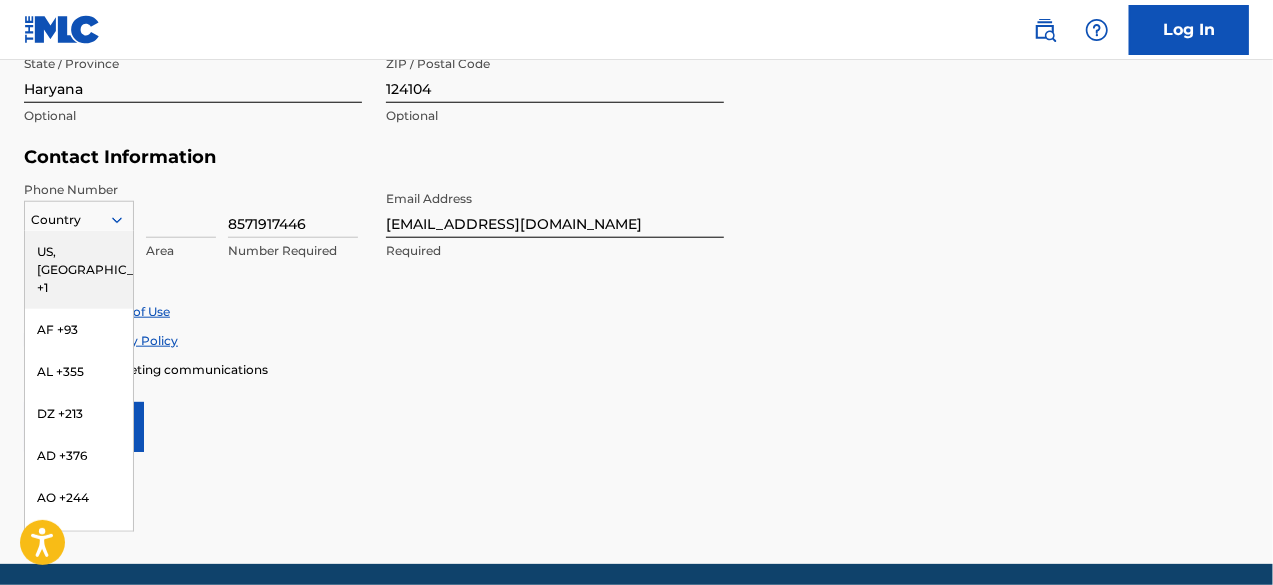 click at bounding box center [79, 220] 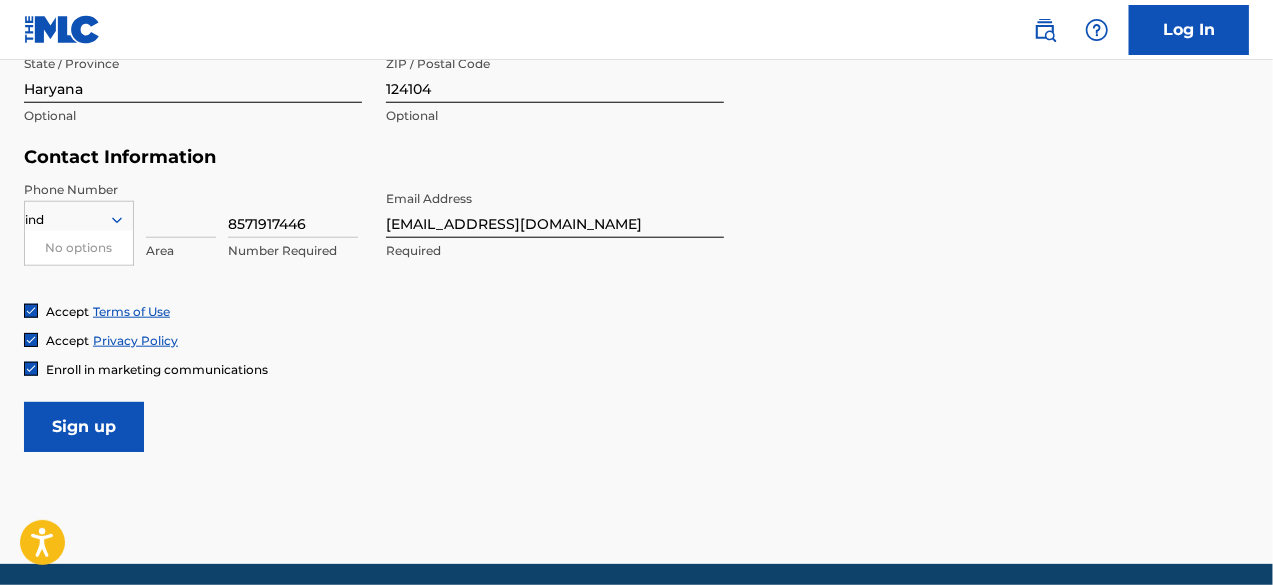 type on "in" 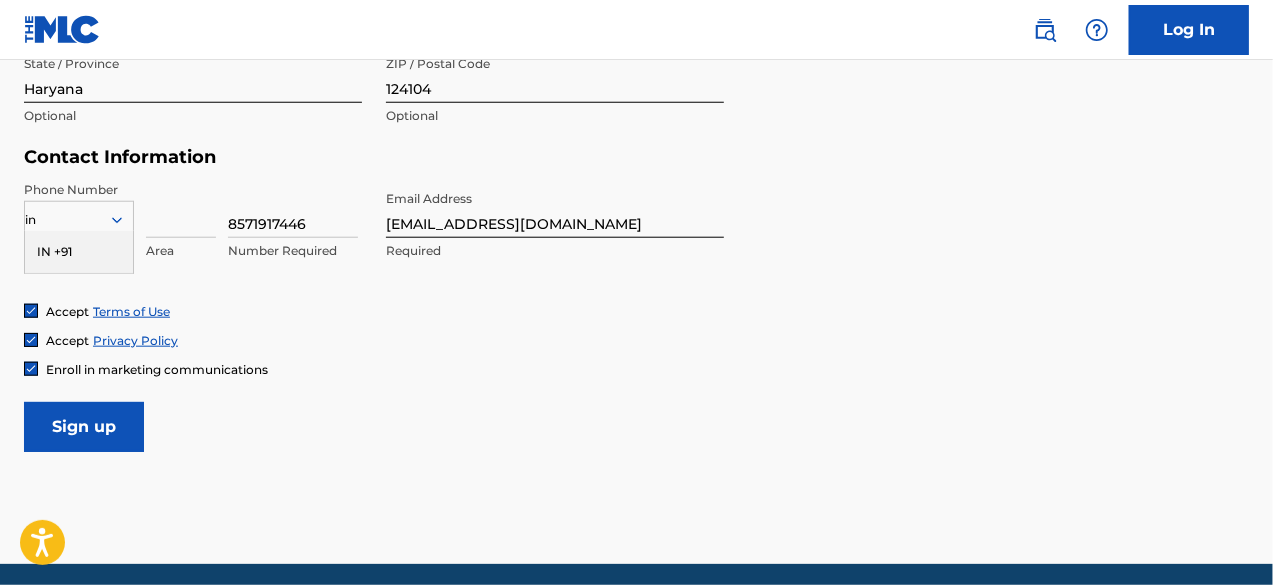 click on "IN +91" at bounding box center [79, 252] 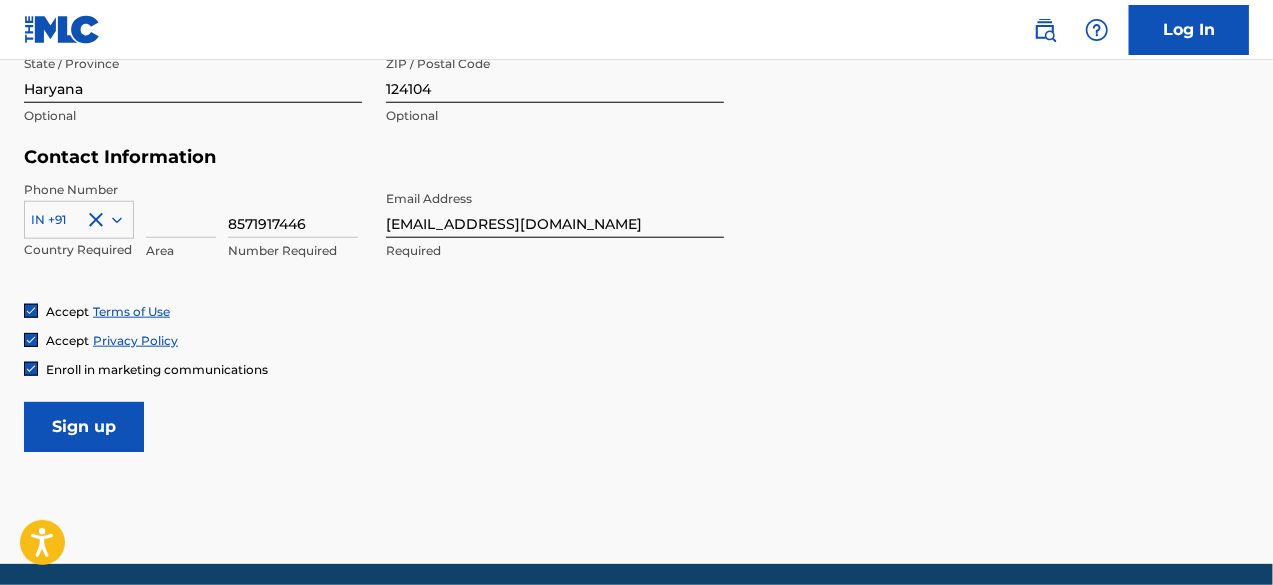 click on "Sign up" at bounding box center [84, 427] 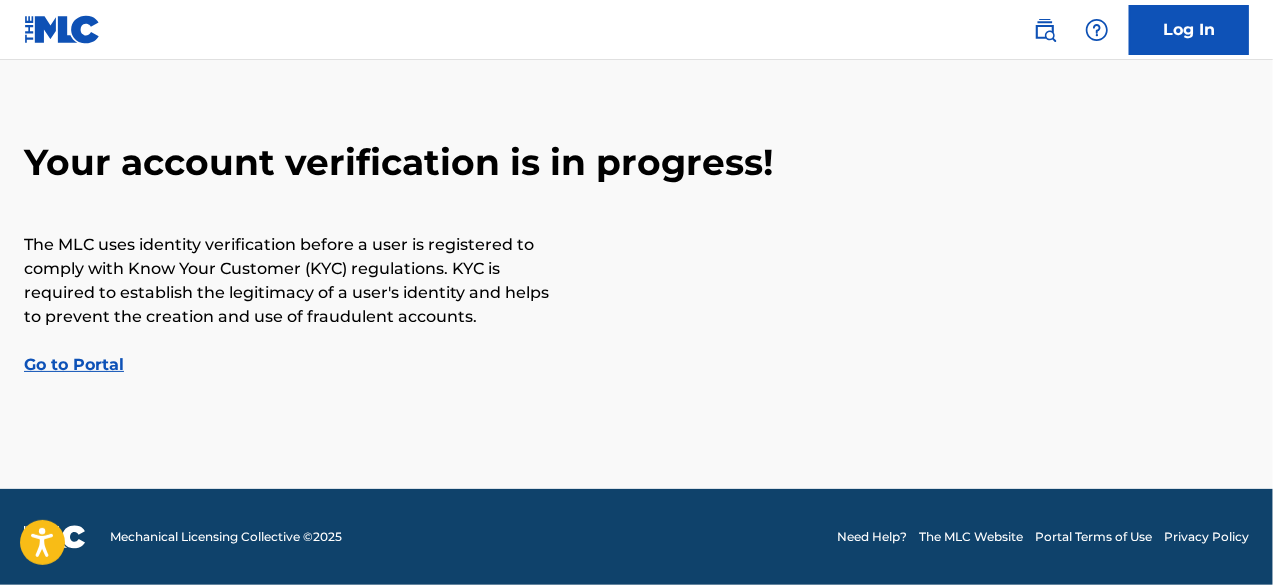 scroll, scrollTop: 0, scrollLeft: 0, axis: both 